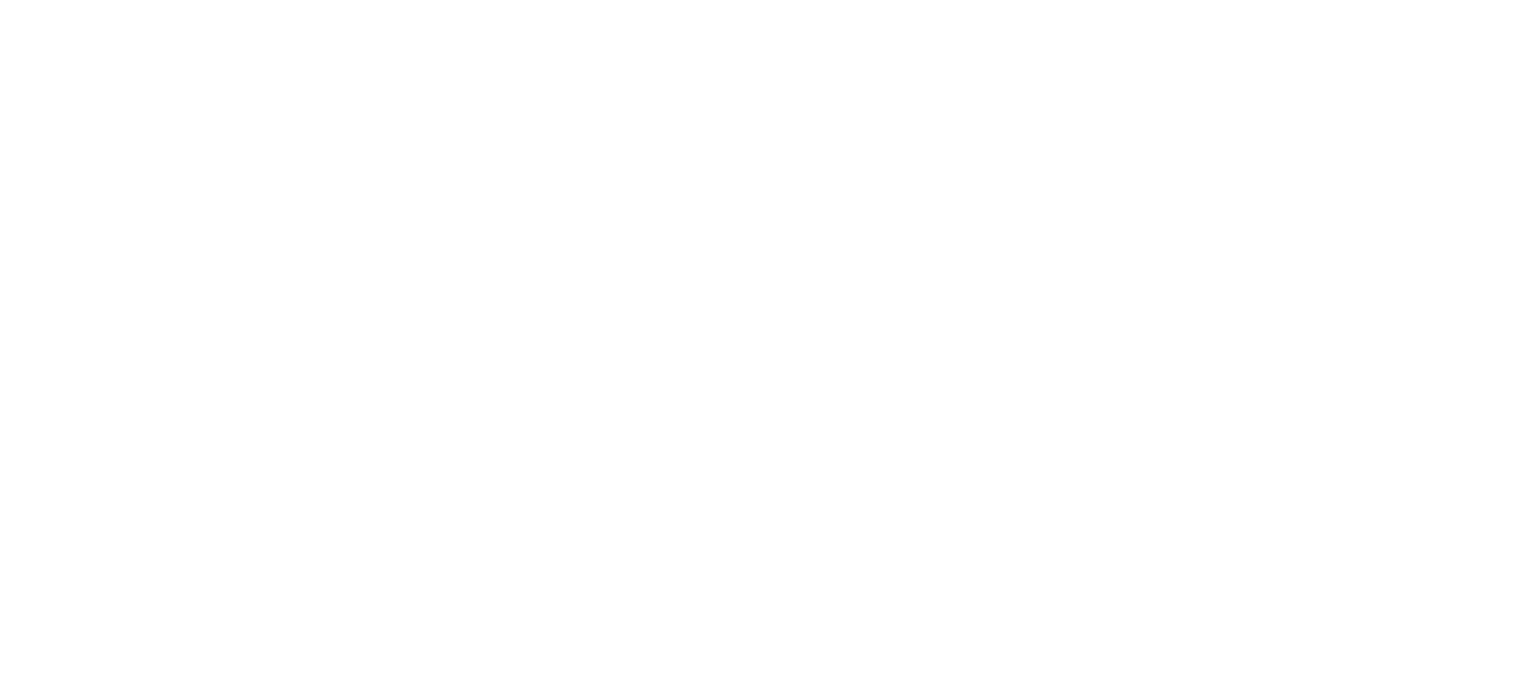 scroll, scrollTop: 0, scrollLeft: 0, axis: both 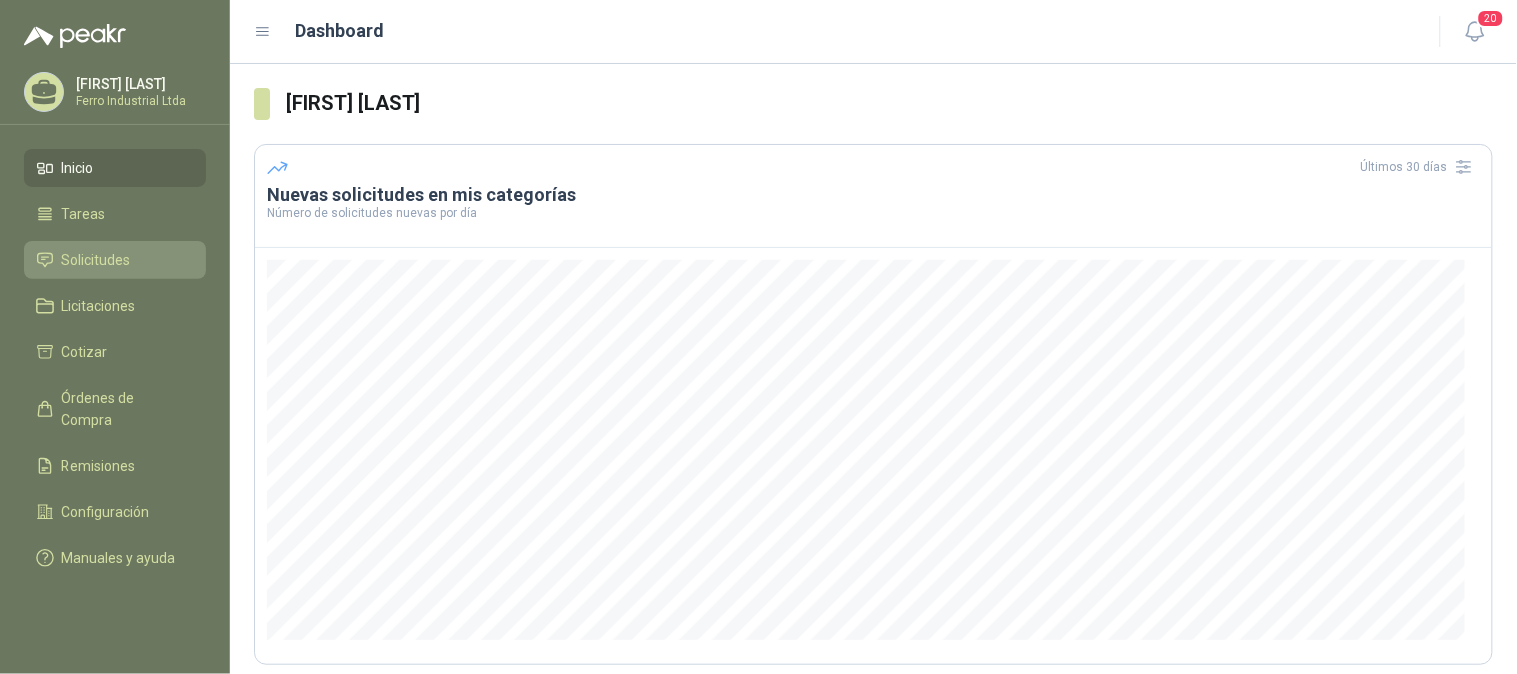 click on "Solicitudes" at bounding box center [96, 260] 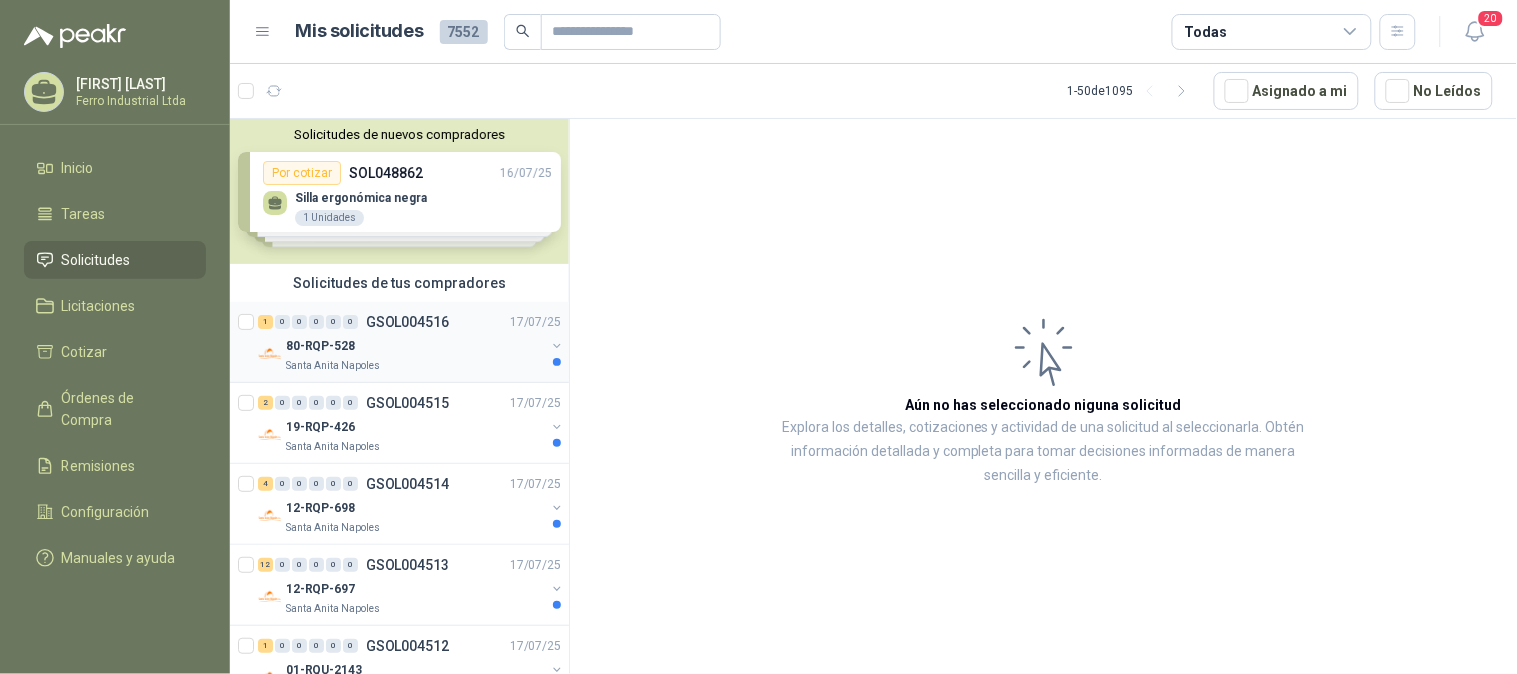 click on "80-RQP-528" at bounding box center [415, 346] 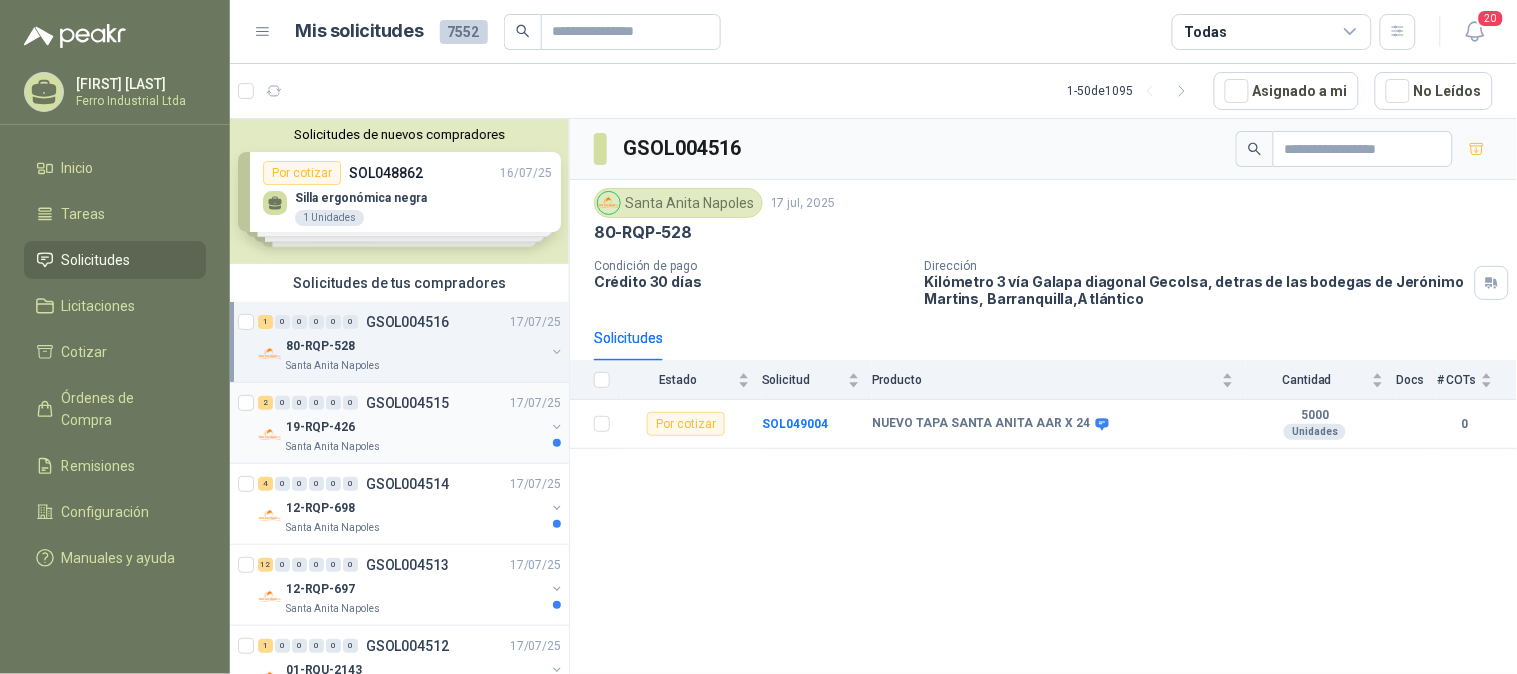 click on "Santa Anita Napoles" at bounding box center [415, 447] 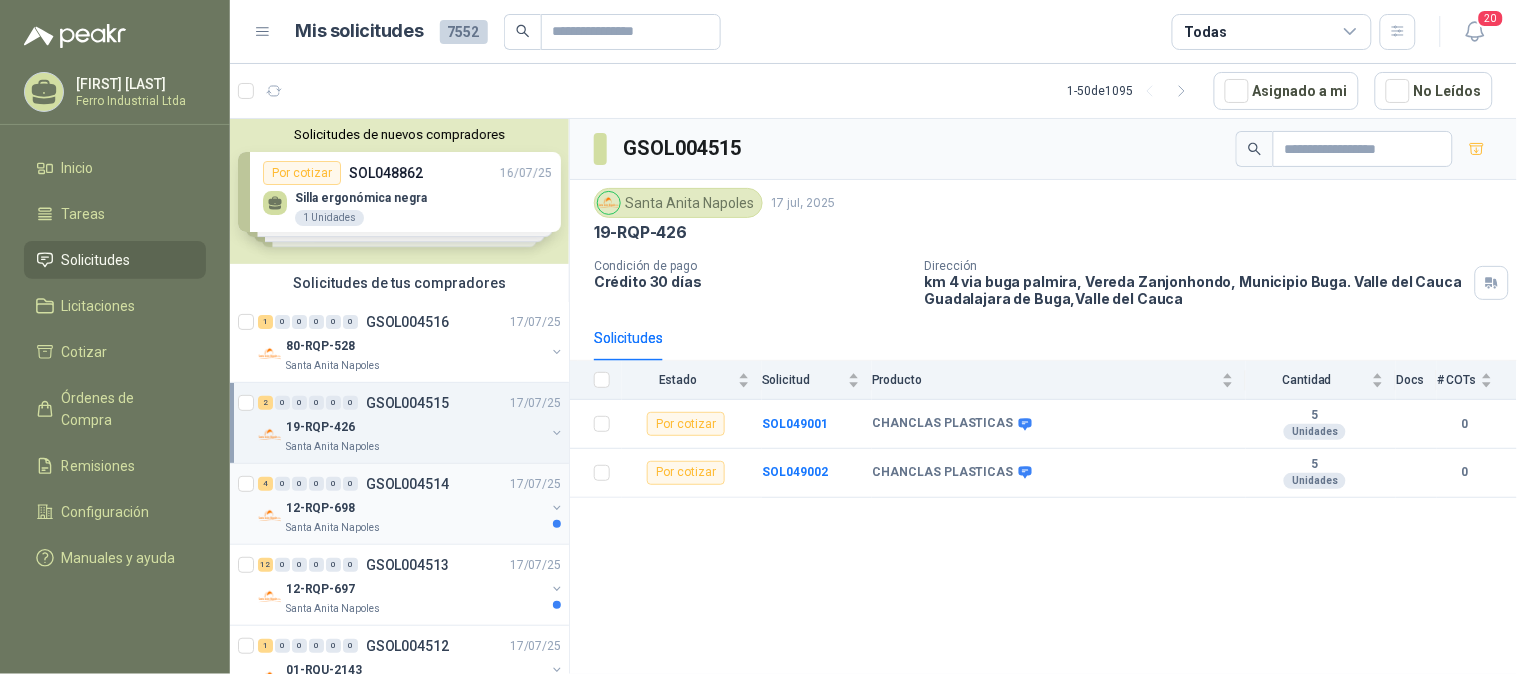 click on "12-RQP-698" at bounding box center [415, 508] 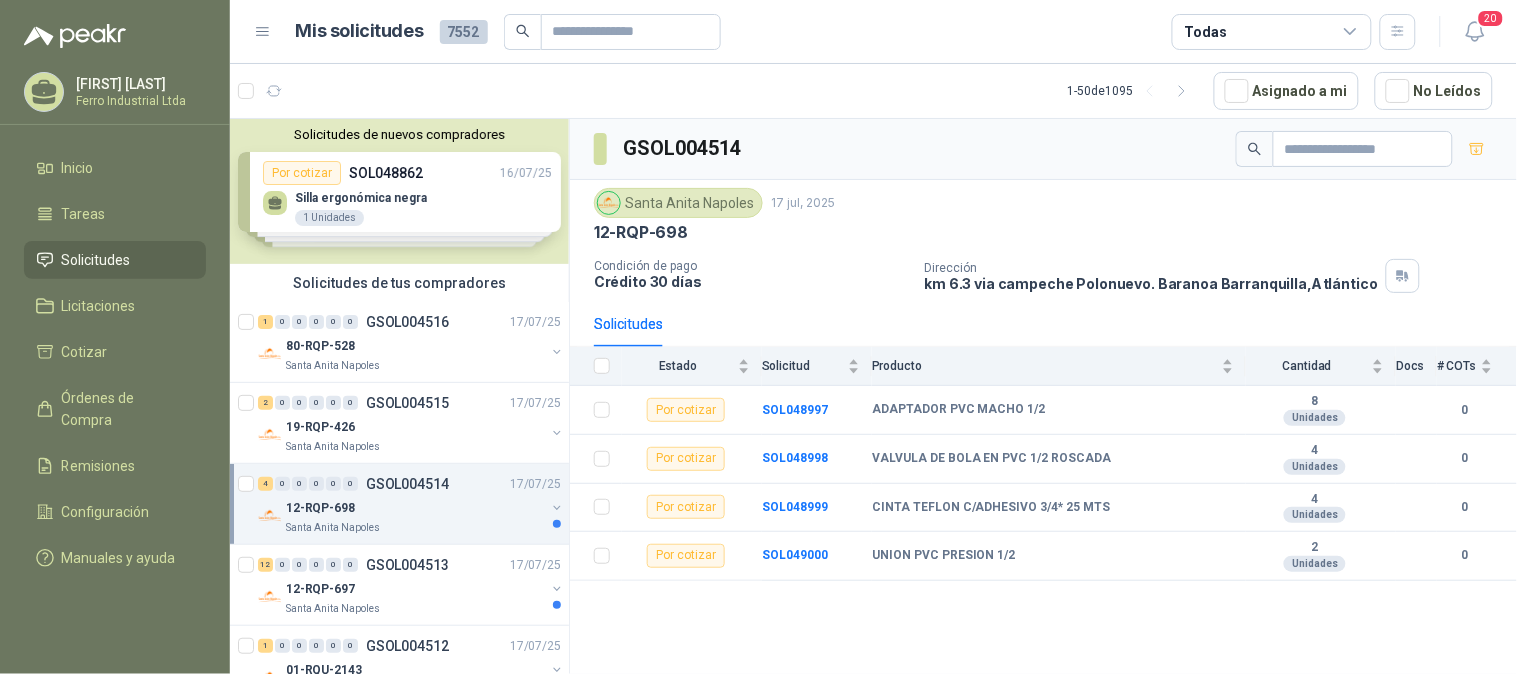 scroll, scrollTop: 111, scrollLeft: 0, axis: vertical 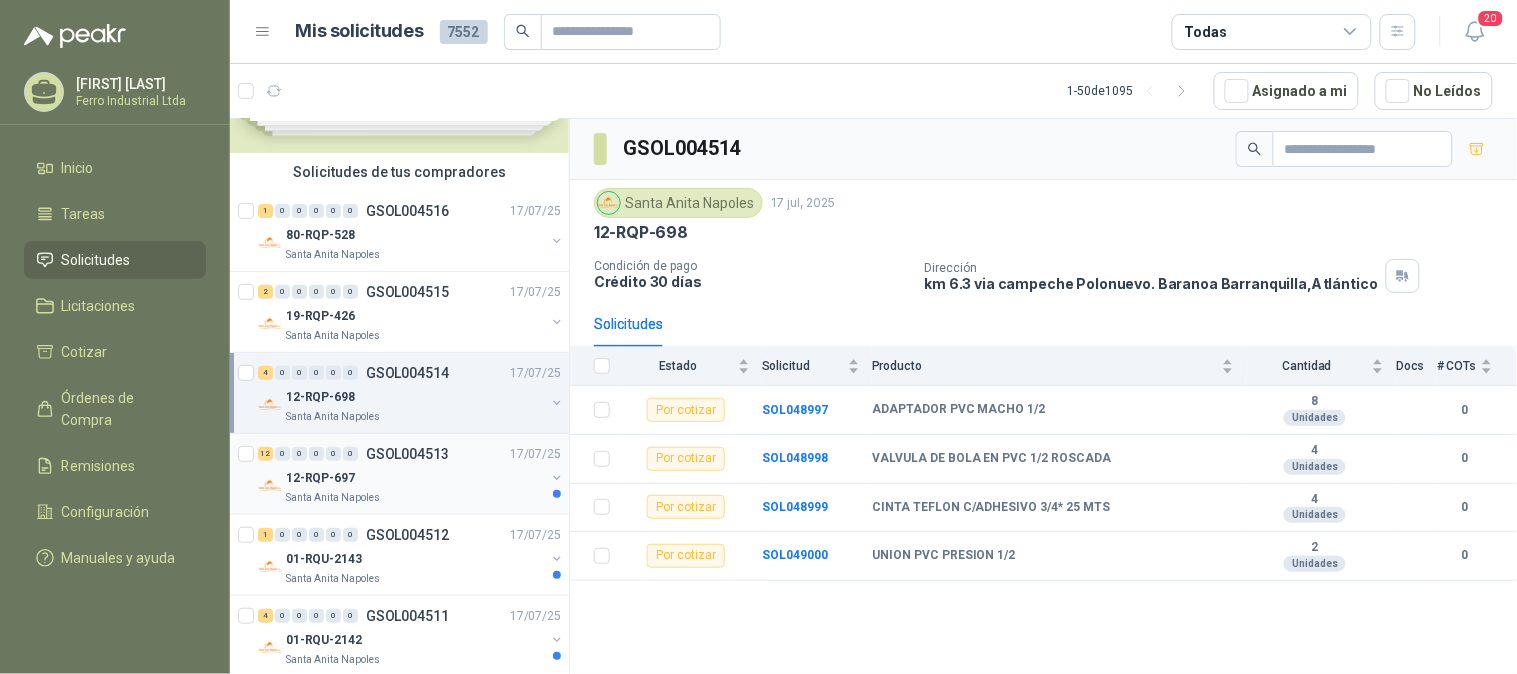 click on "Santa Anita Napoles" at bounding box center [415, 498] 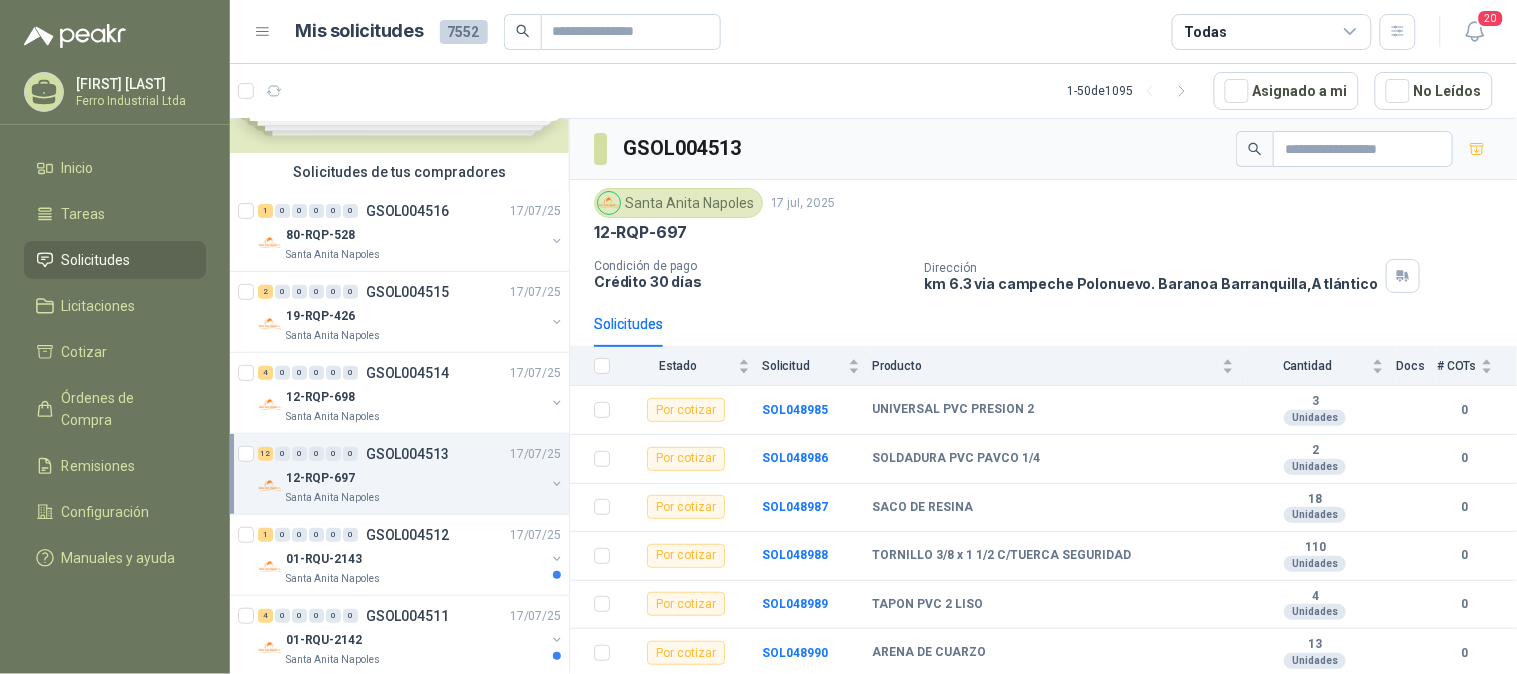 scroll, scrollTop: 293, scrollLeft: 0, axis: vertical 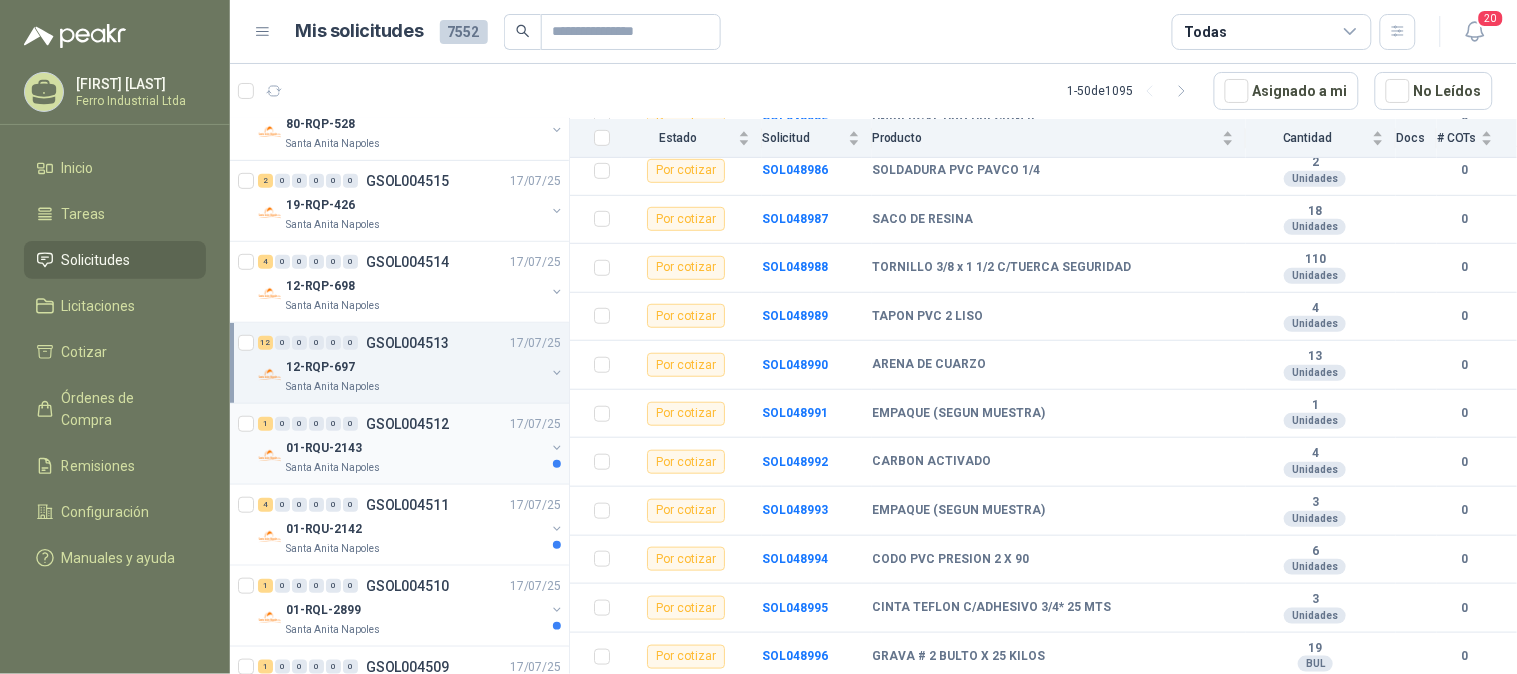 click on "Santa Anita Napoles" at bounding box center (415, 468) 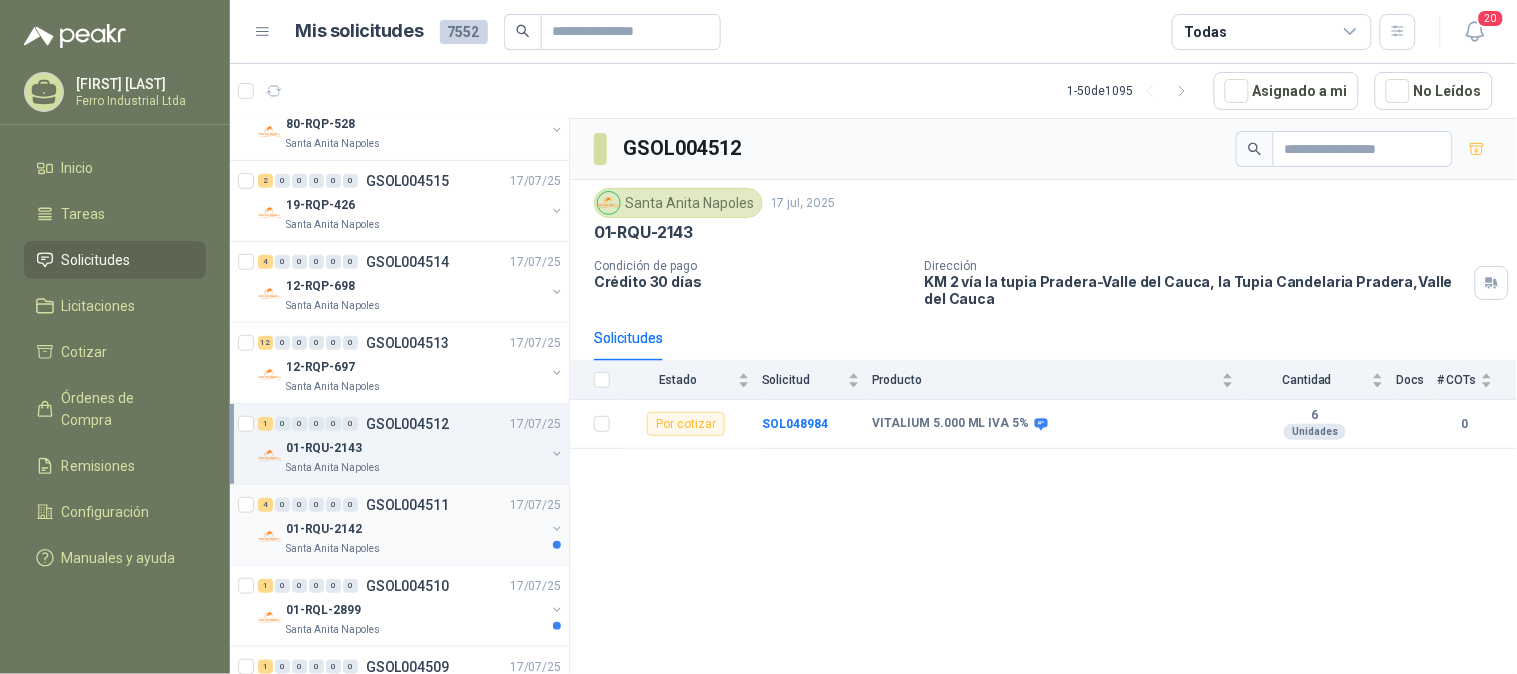 click on "01-RQU-2142" at bounding box center [415, 529] 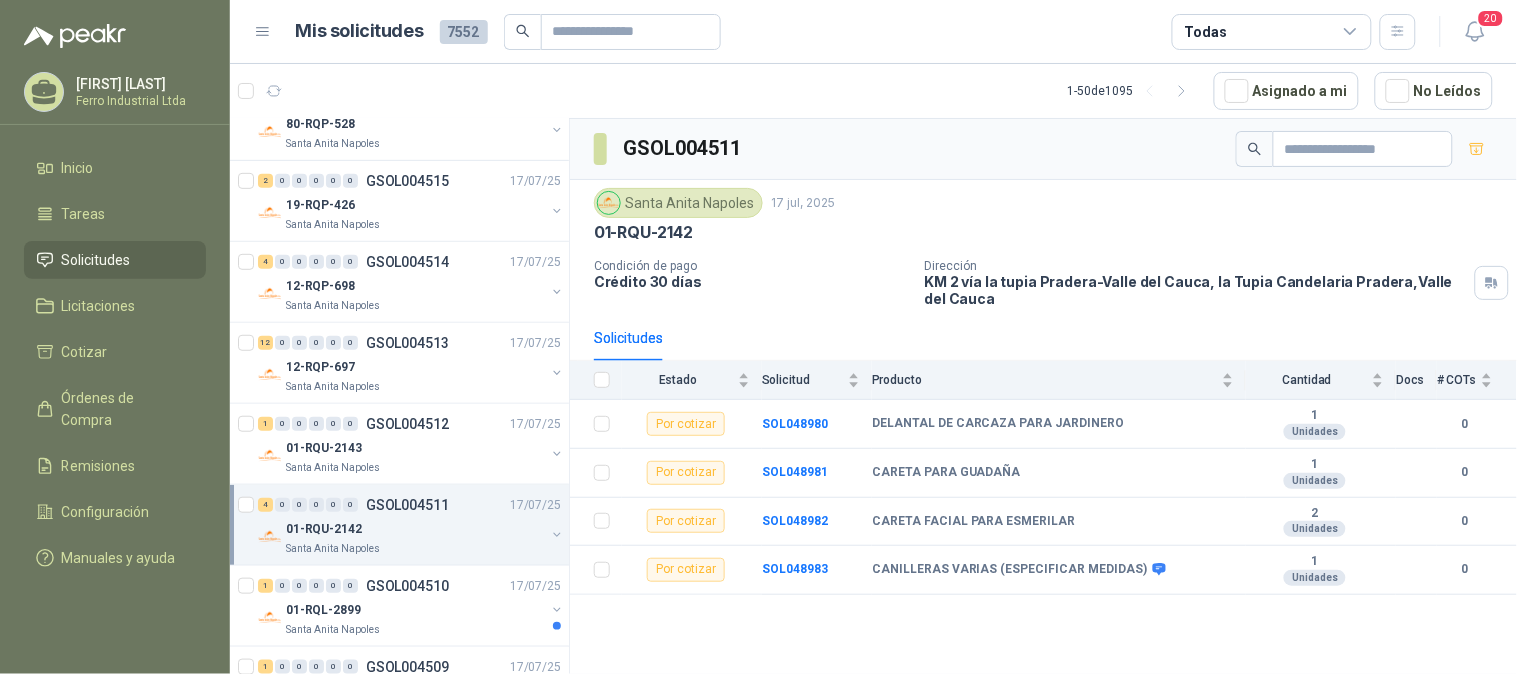 scroll, scrollTop: 444, scrollLeft: 0, axis: vertical 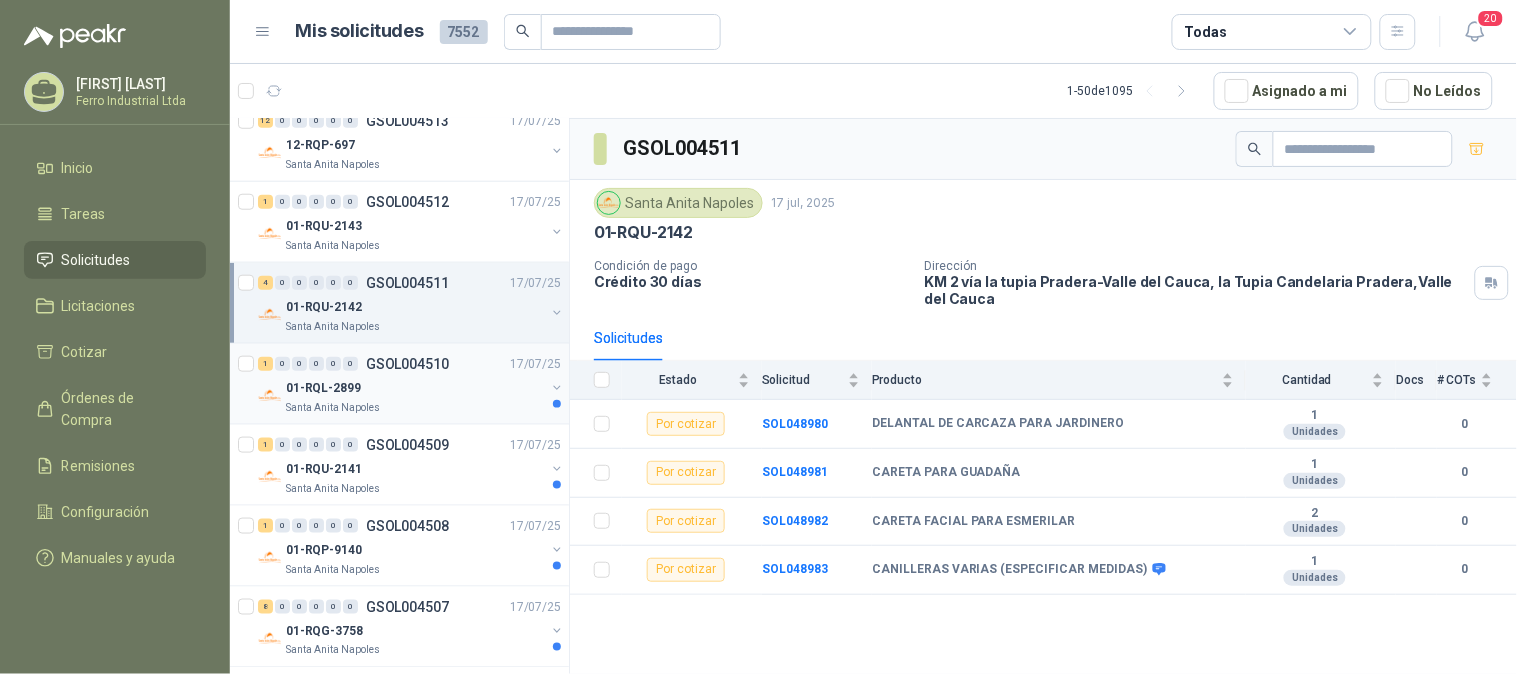 click on "Santa Anita Napoles" at bounding box center [415, 408] 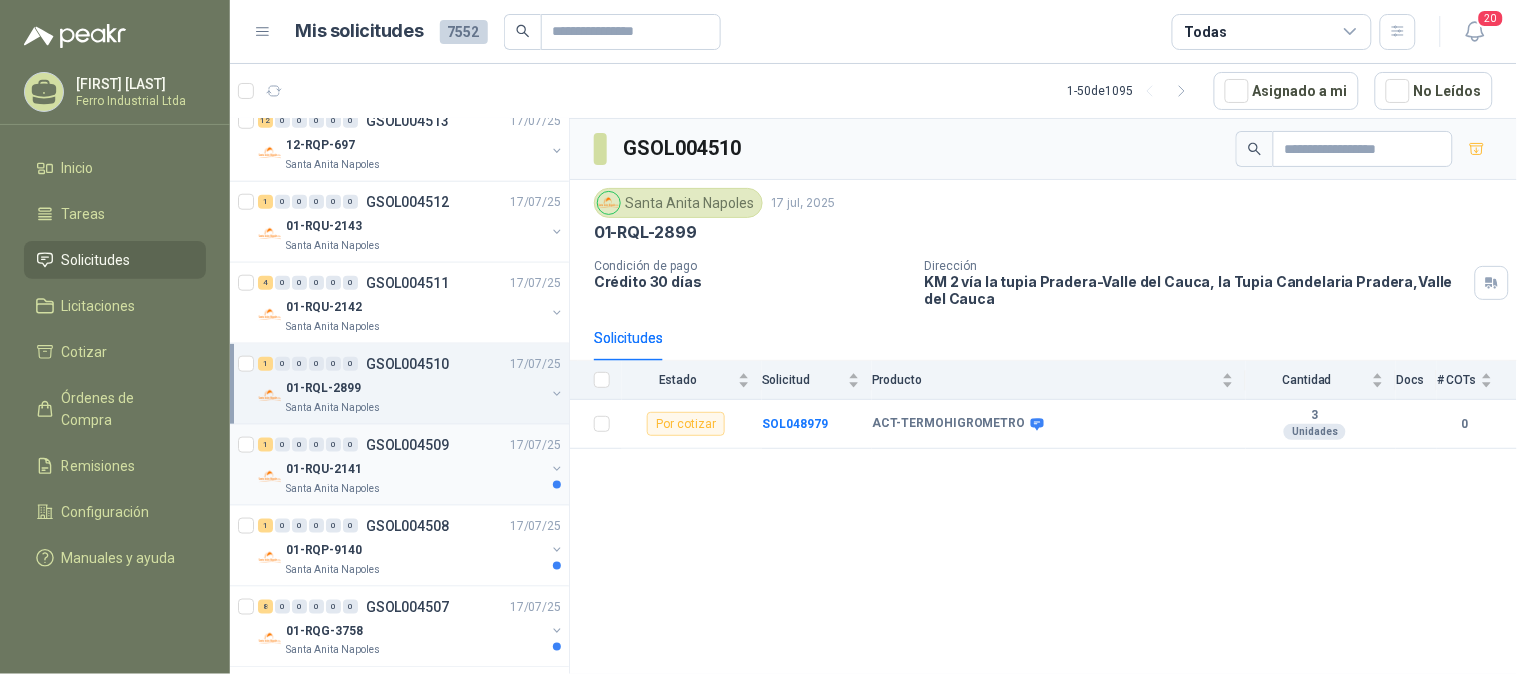 click on "GSOL004509" at bounding box center [407, 445] 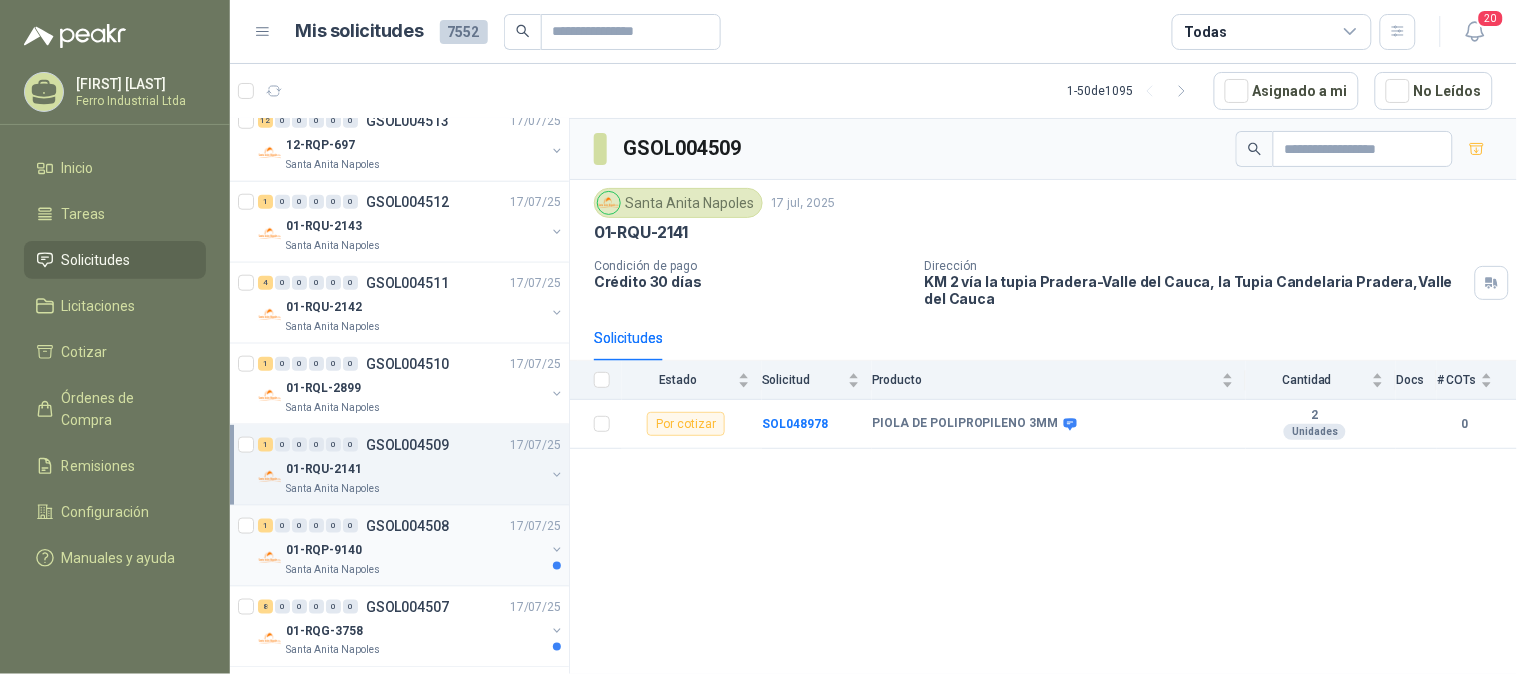 click on "01-RQP-9140" at bounding box center [415, 550] 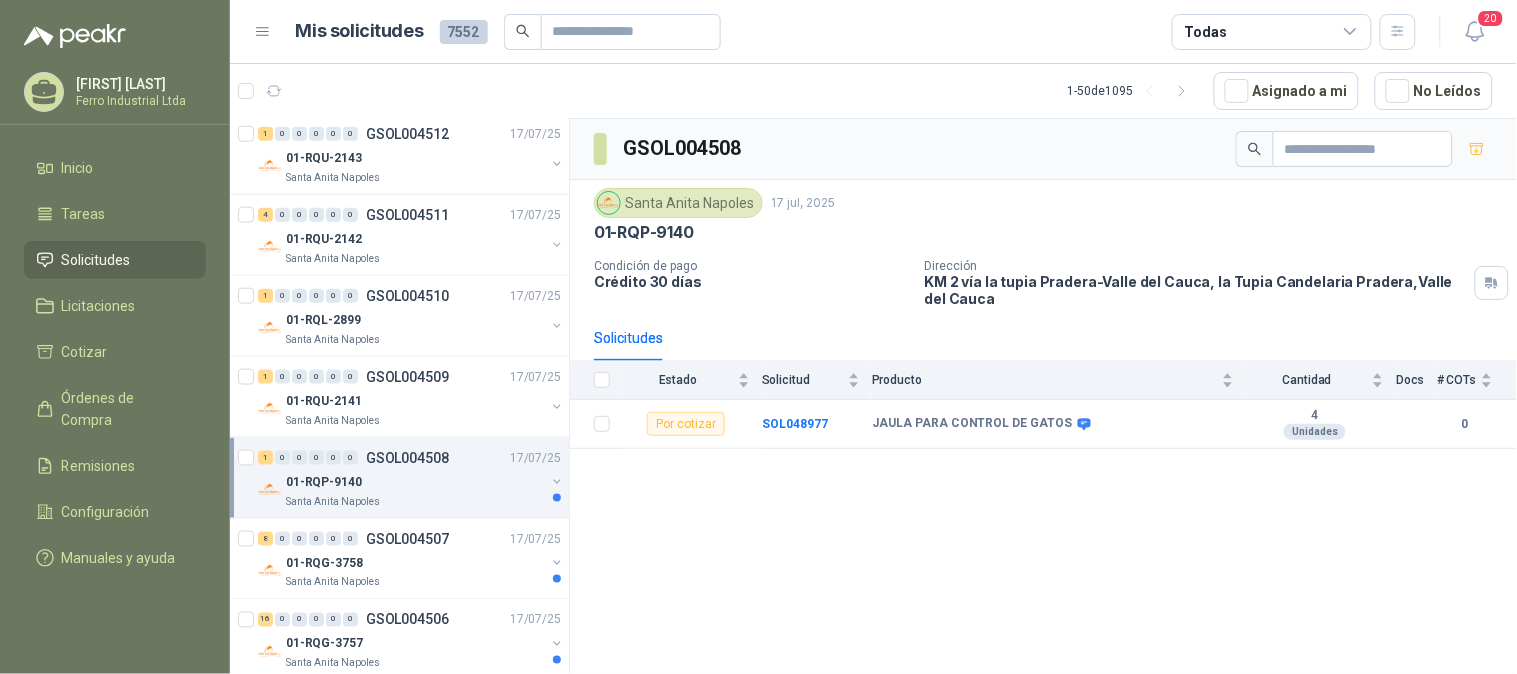 scroll, scrollTop: 555, scrollLeft: 0, axis: vertical 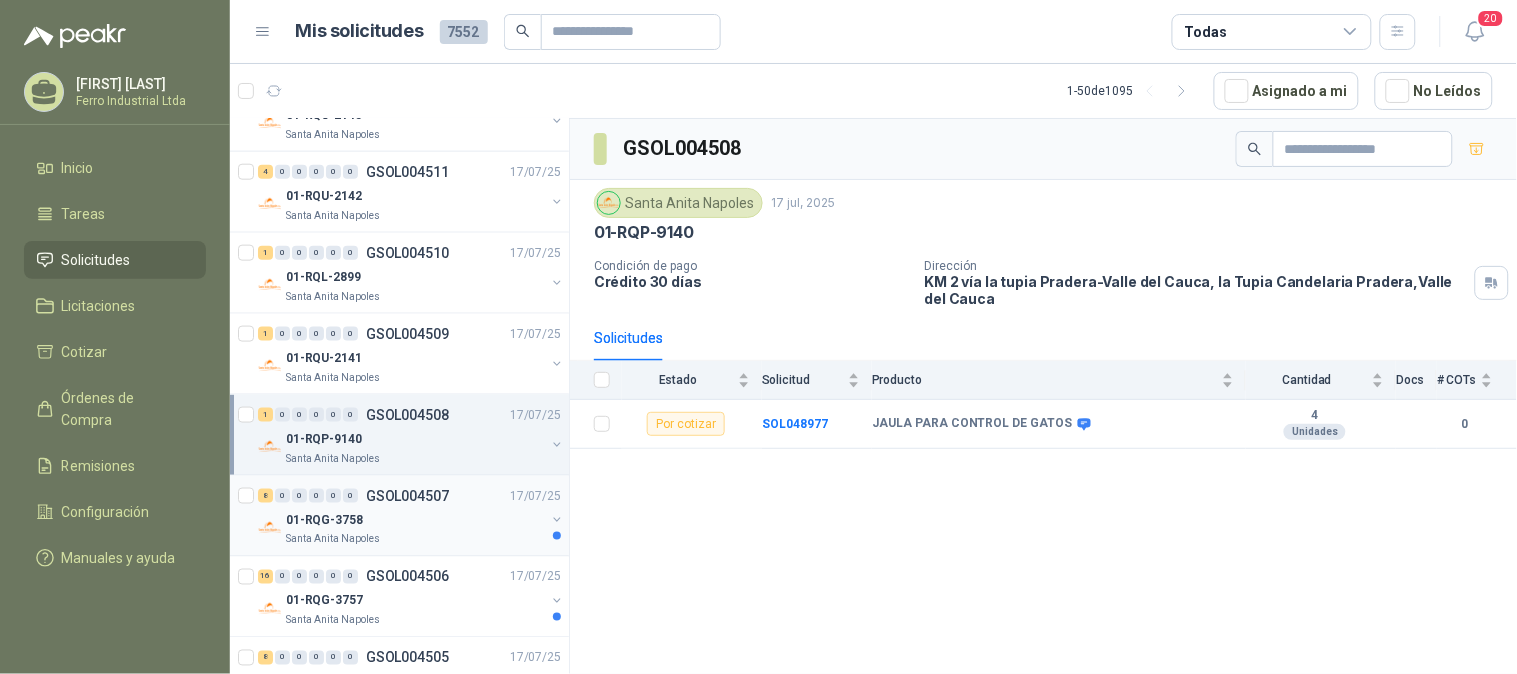 click on "01-RQG-3758" at bounding box center (415, 520) 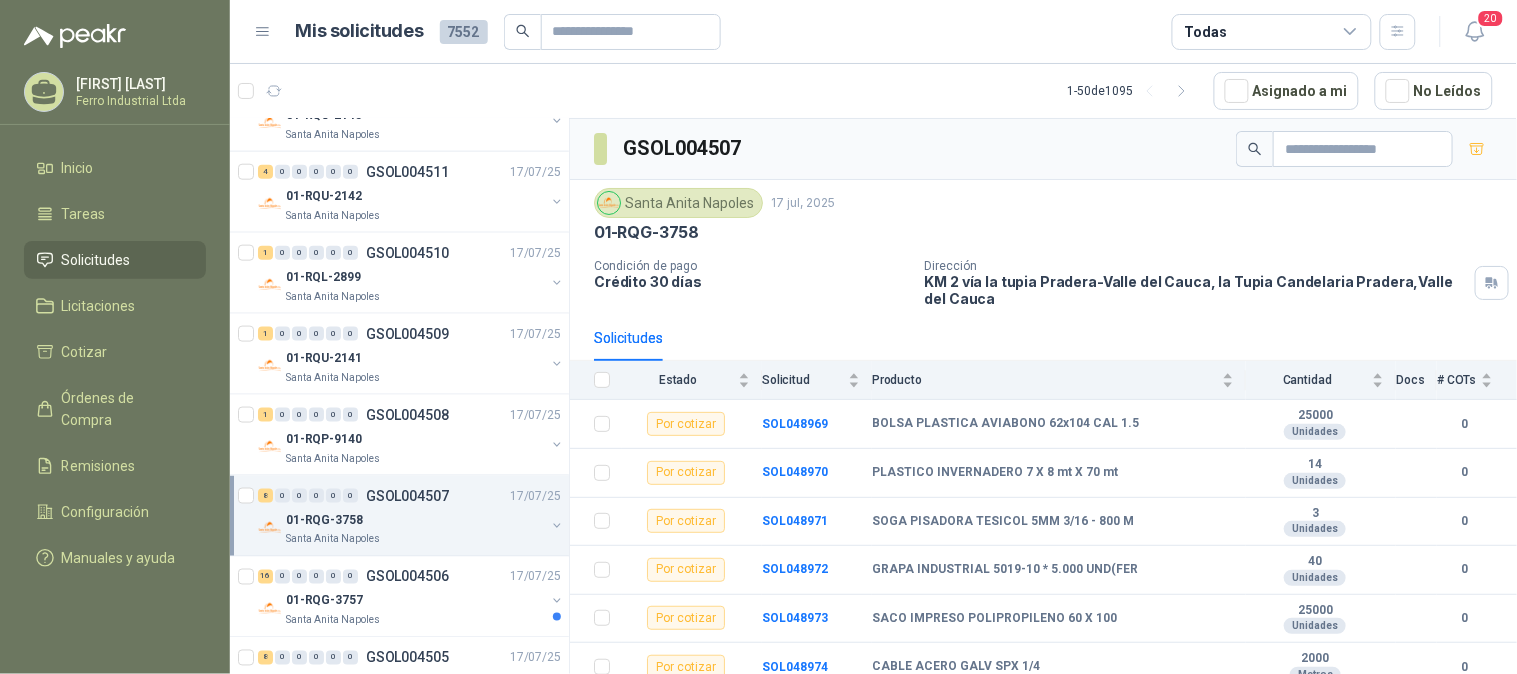 scroll, scrollTop: 777, scrollLeft: 0, axis: vertical 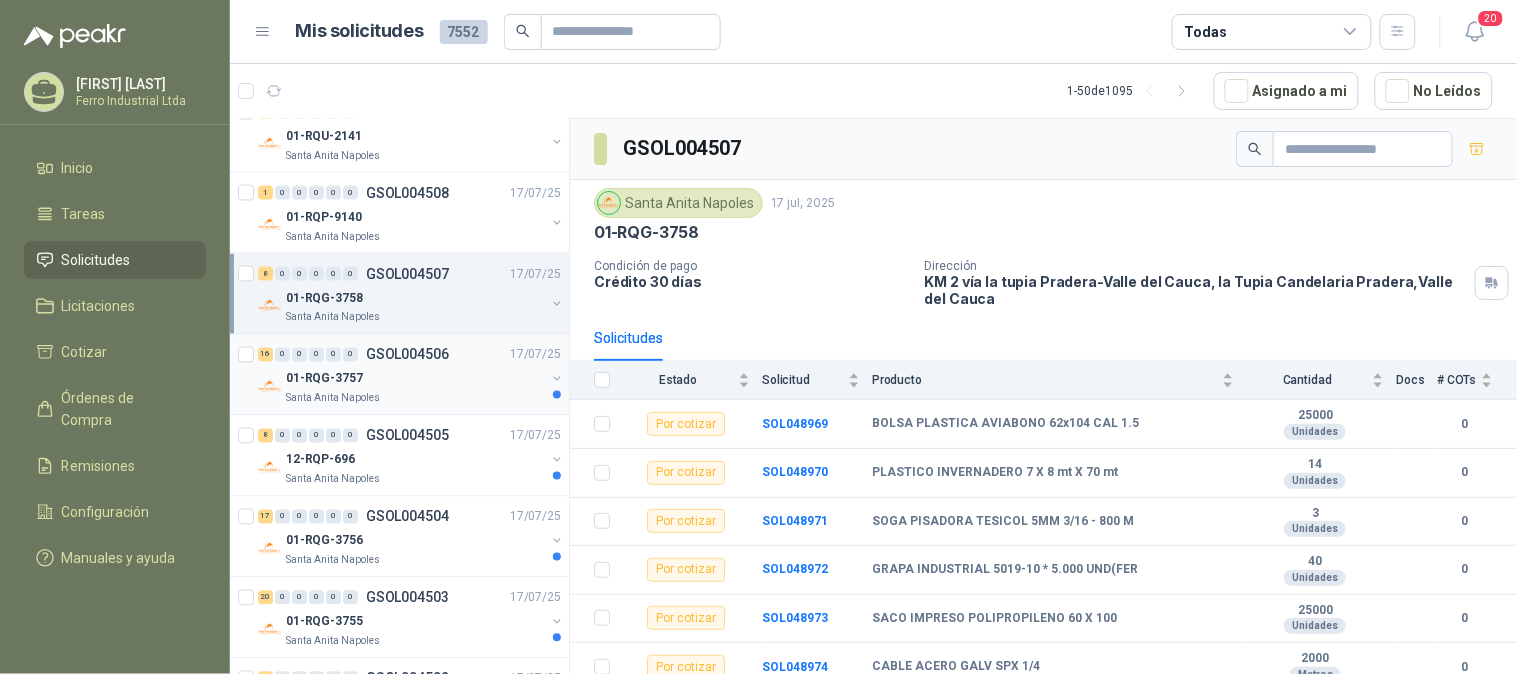 click on "01-RQG-3757" at bounding box center (415, 379) 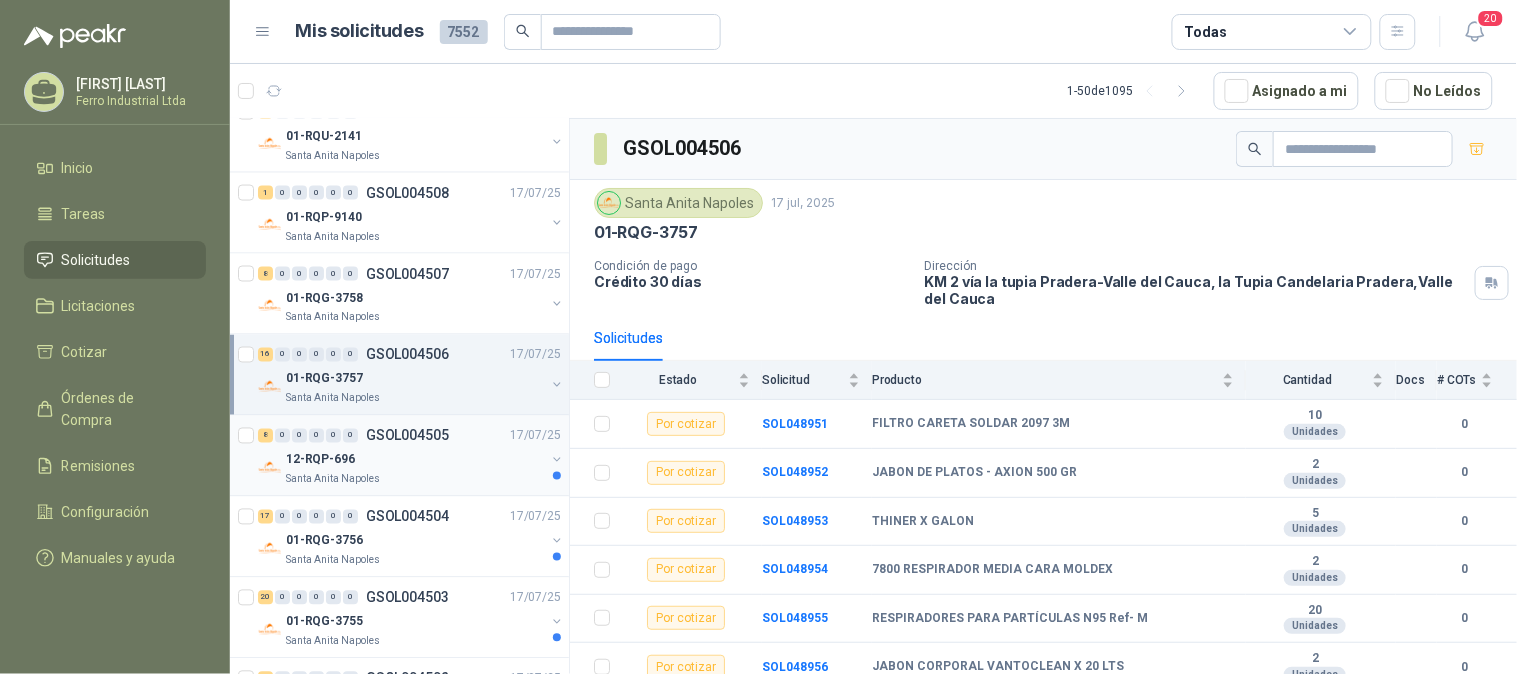 click on "12-RQP-696" at bounding box center [415, 460] 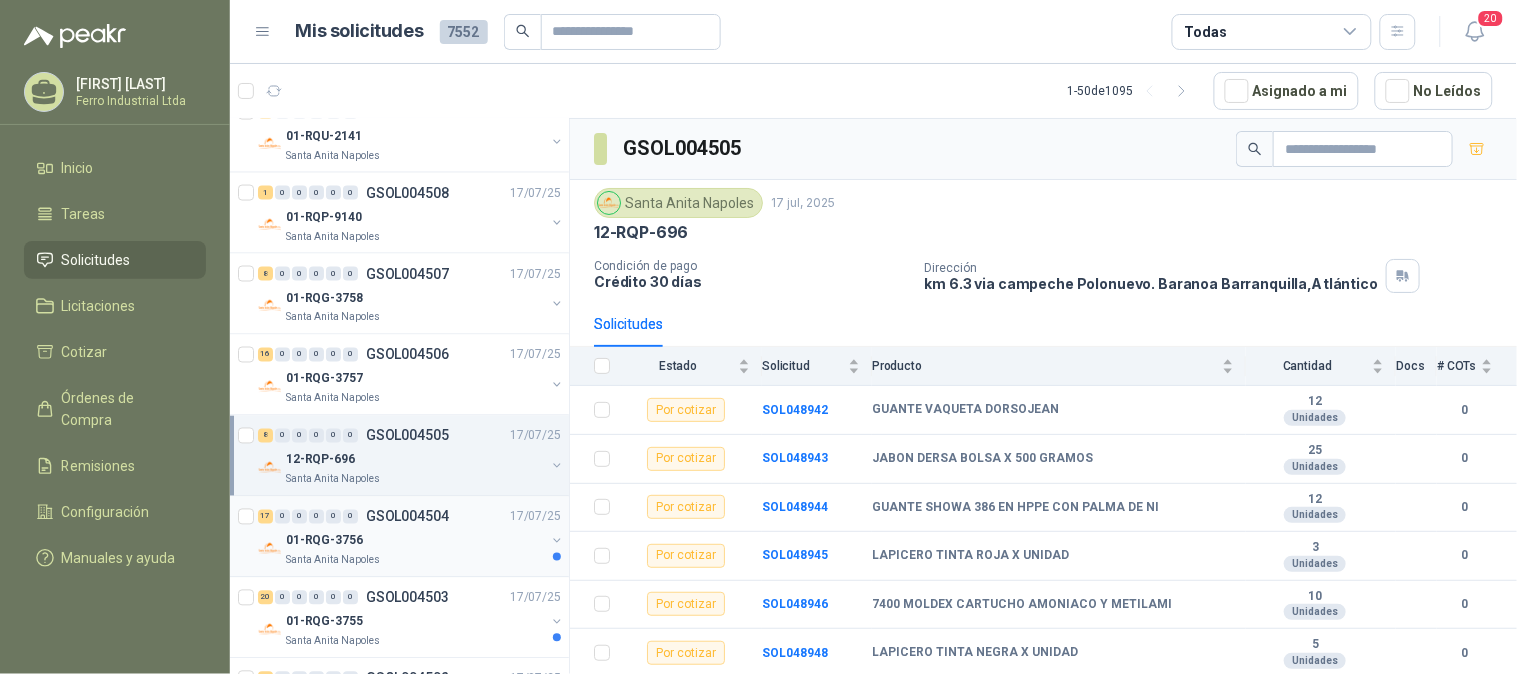 click on "01-RQG-3756" at bounding box center (415, 541) 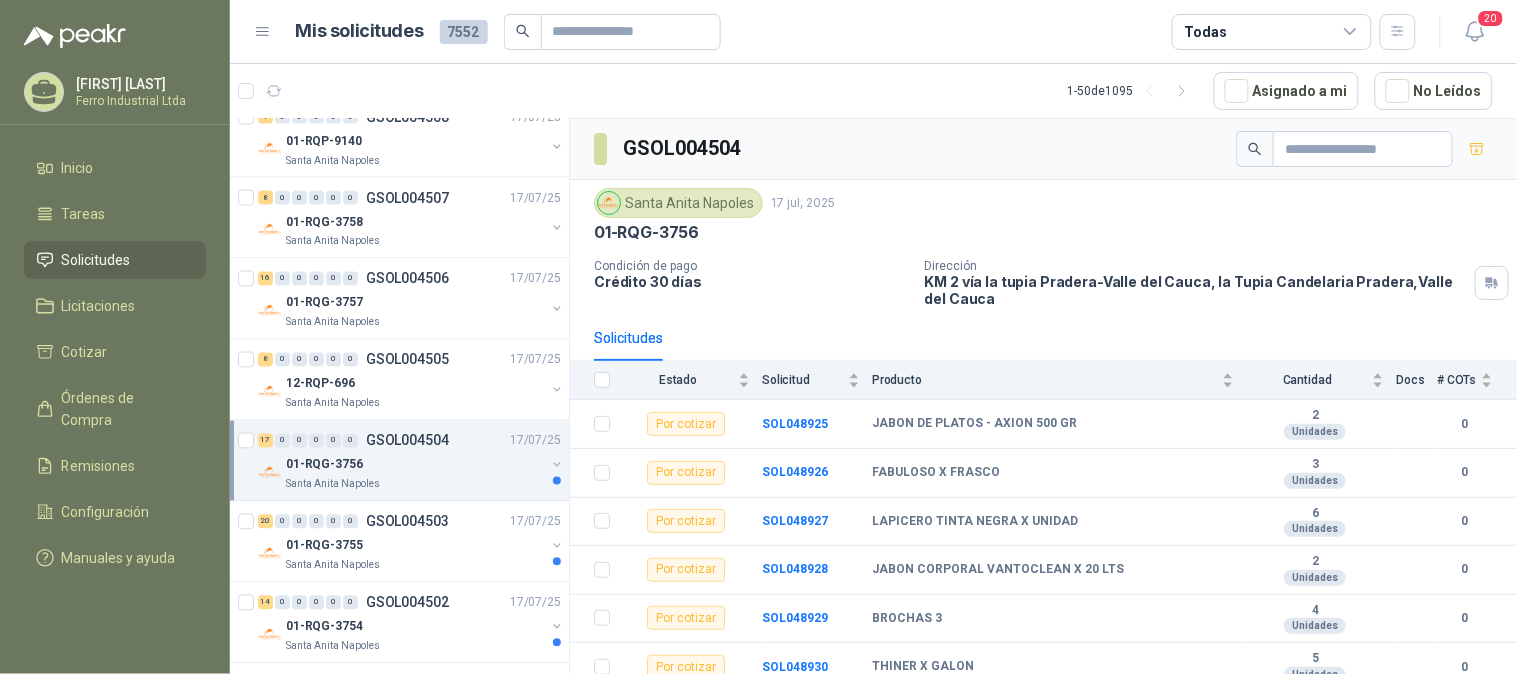 scroll, scrollTop: 888, scrollLeft: 0, axis: vertical 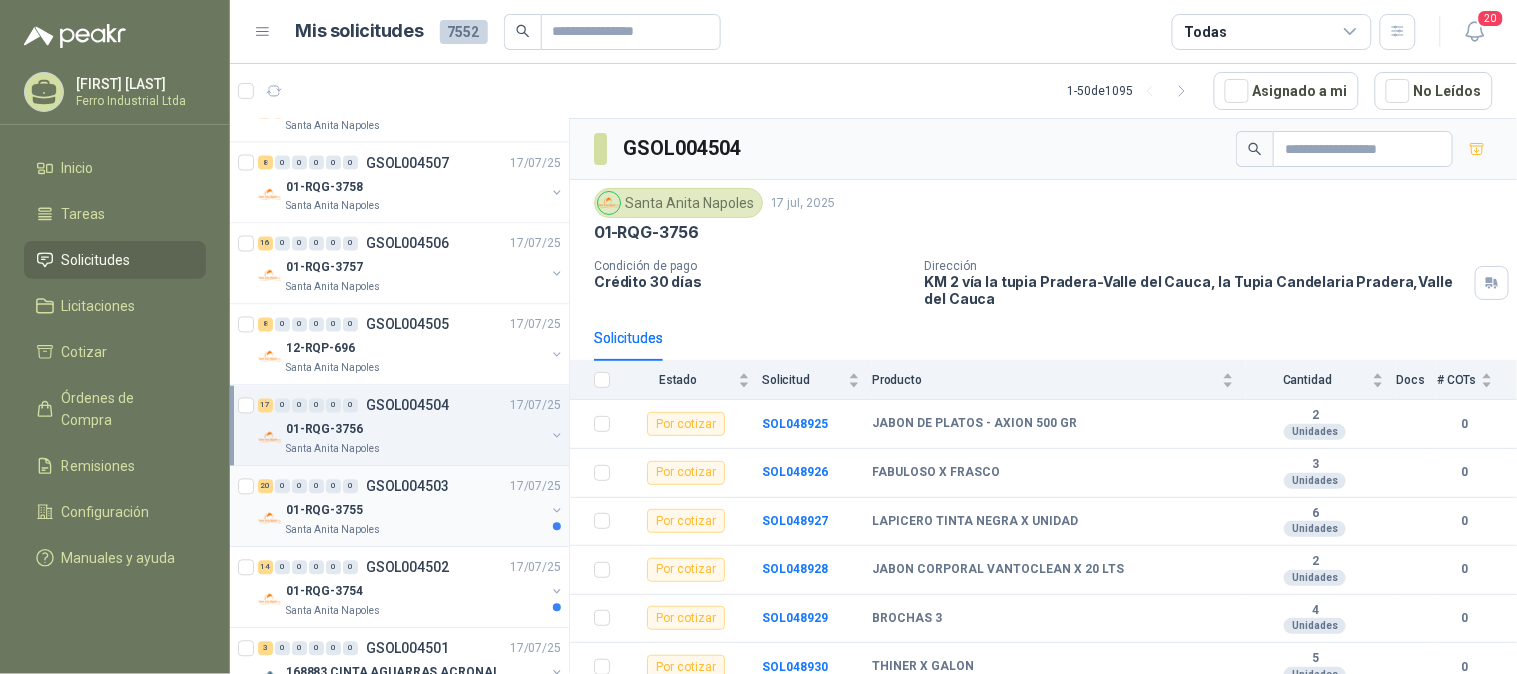 click on "Santa Anita Napoles" at bounding box center [415, 531] 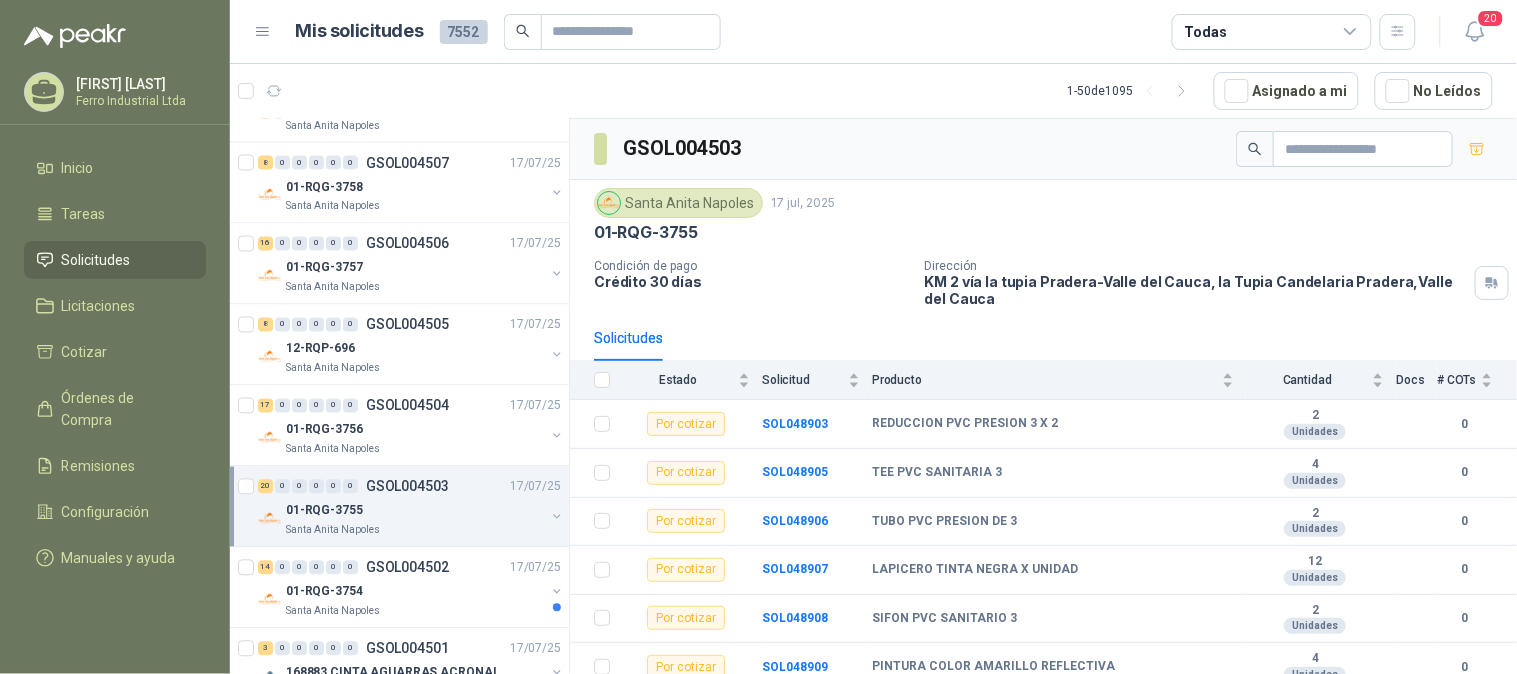 scroll, scrollTop: 1000, scrollLeft: 0, axis: vertical 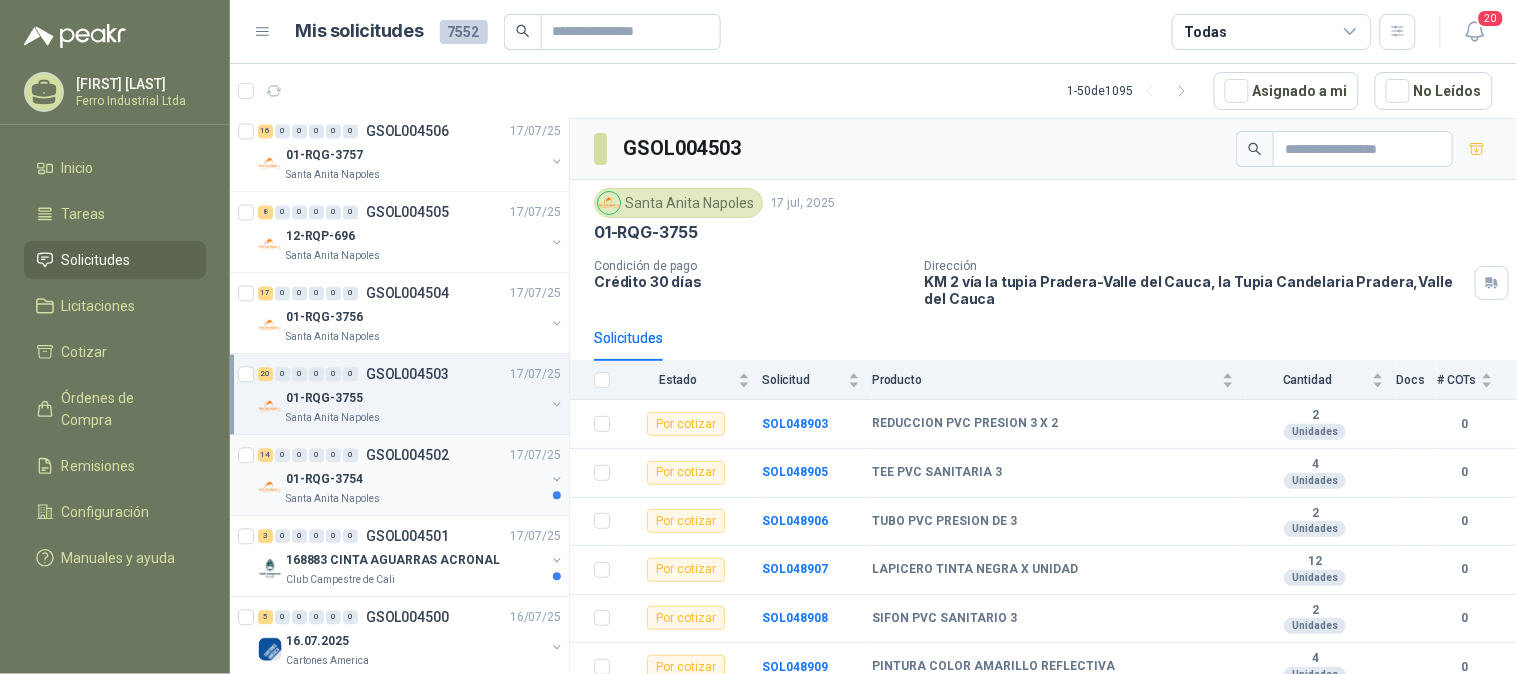 click on "[NUMBER]   [NUMBER]   [NUMBER]   [NUMBER]   [NUMBER]   [NUMBER]   GSOL[NUMBER] [DATE]" at bounding box center [411, 456] 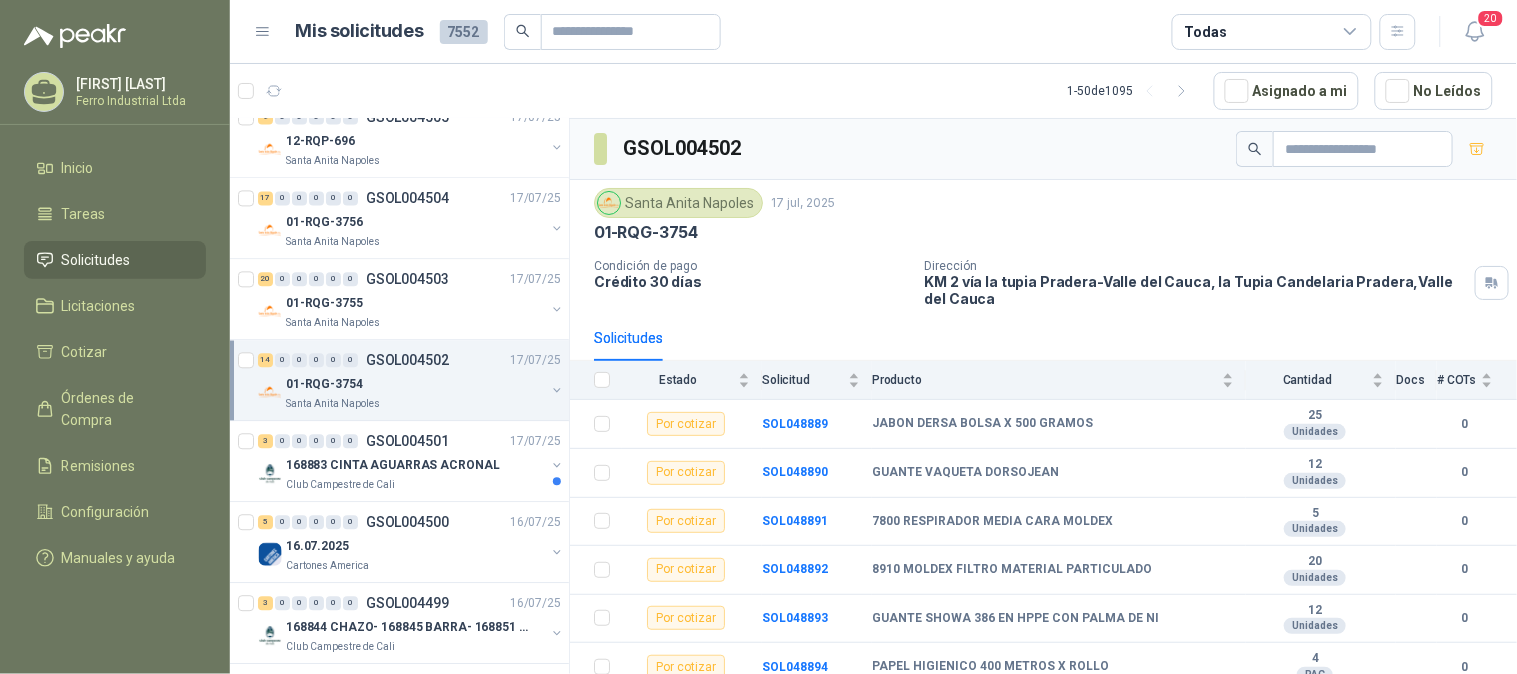 scroll, scrollTop: 1111, scrollLeft: 0, axis: vertical 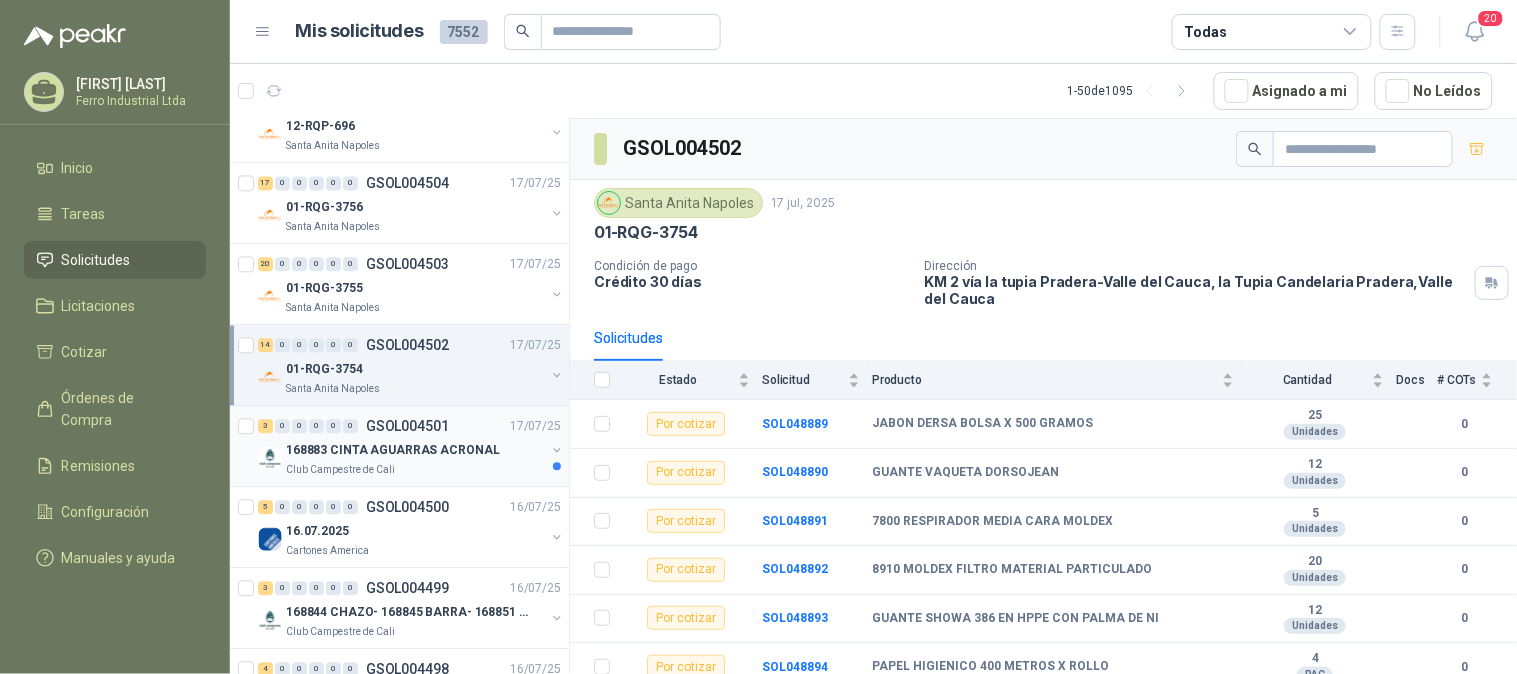 click on "168883 CINTA AGUARRAS ACRONAL" at bounding box center [393, 450] 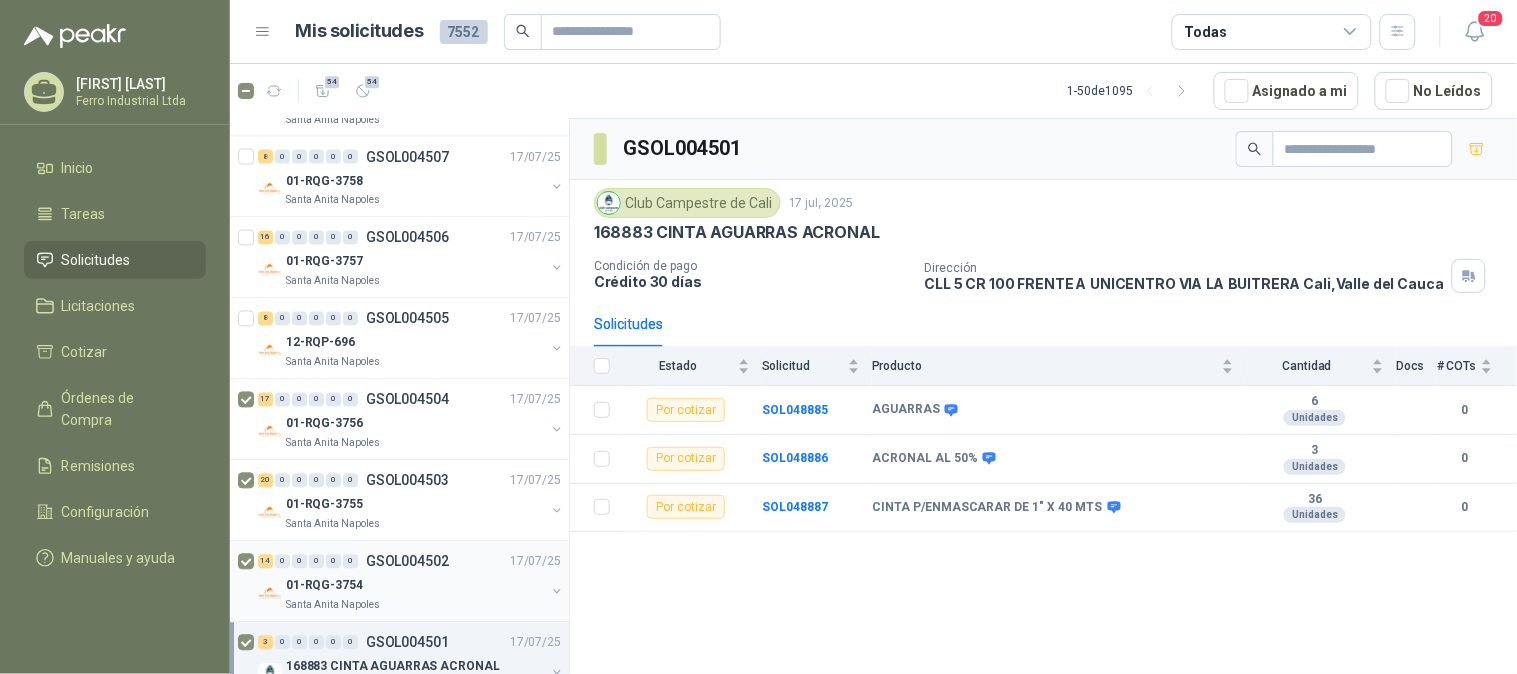 scroll, scrollTop: 888, scrollLeft: 0, axis: vertical 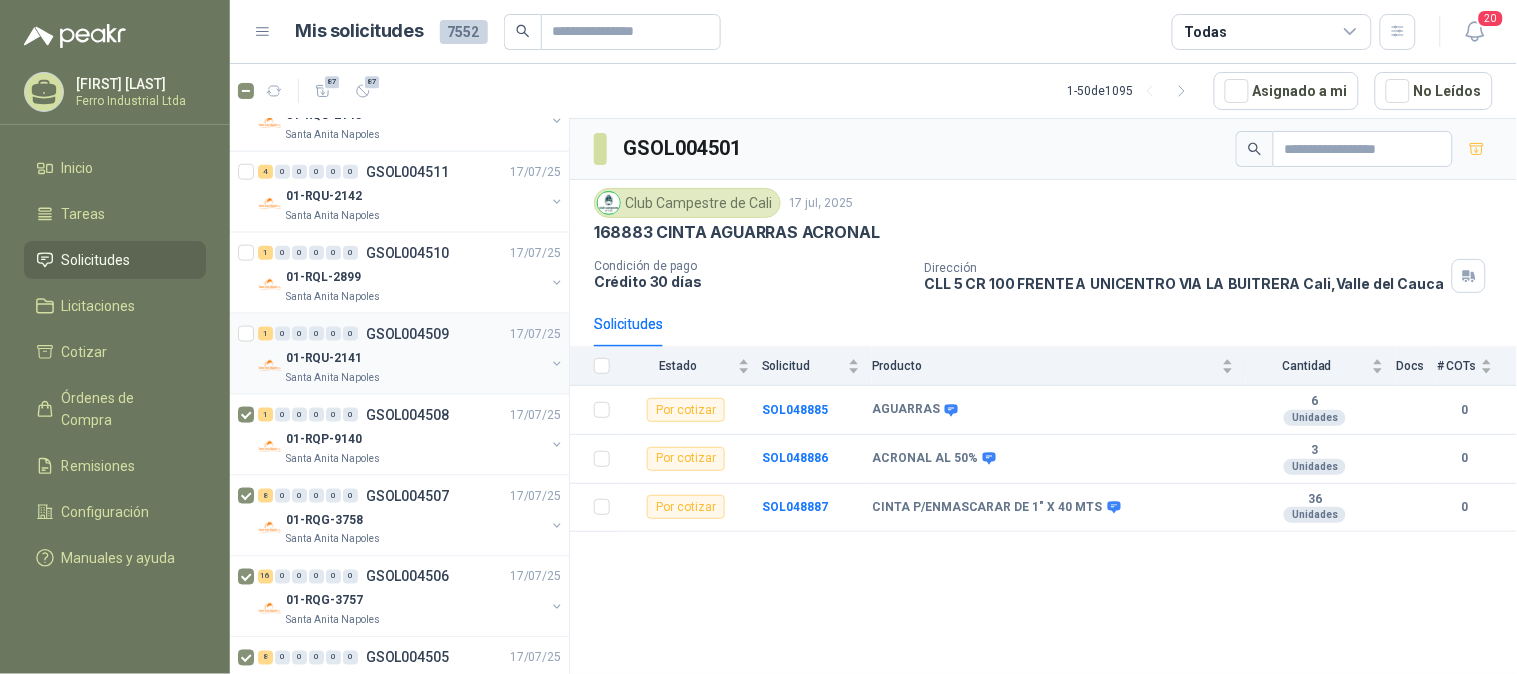 click at bounding box center (248, 354) 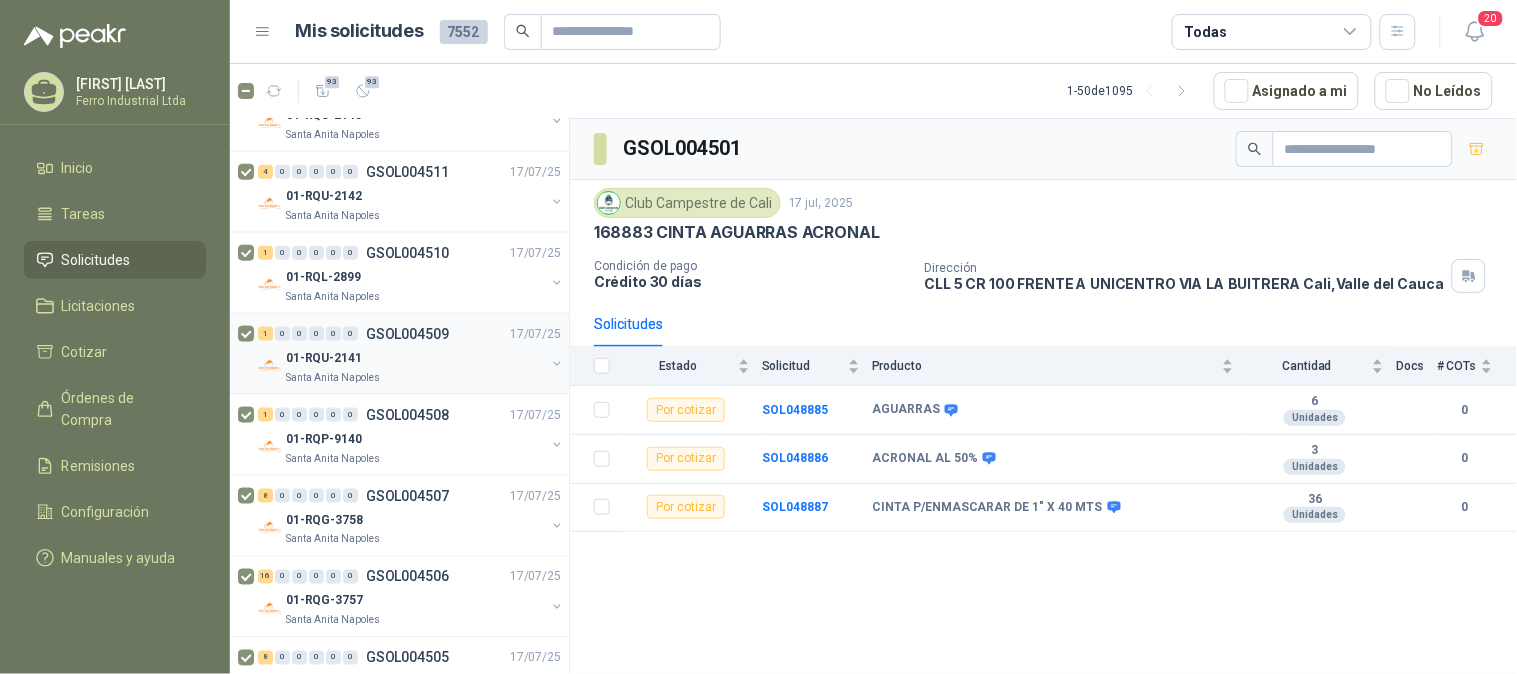 scroll, scrollTop: 333, scrollLeft: 0, axis: vertical 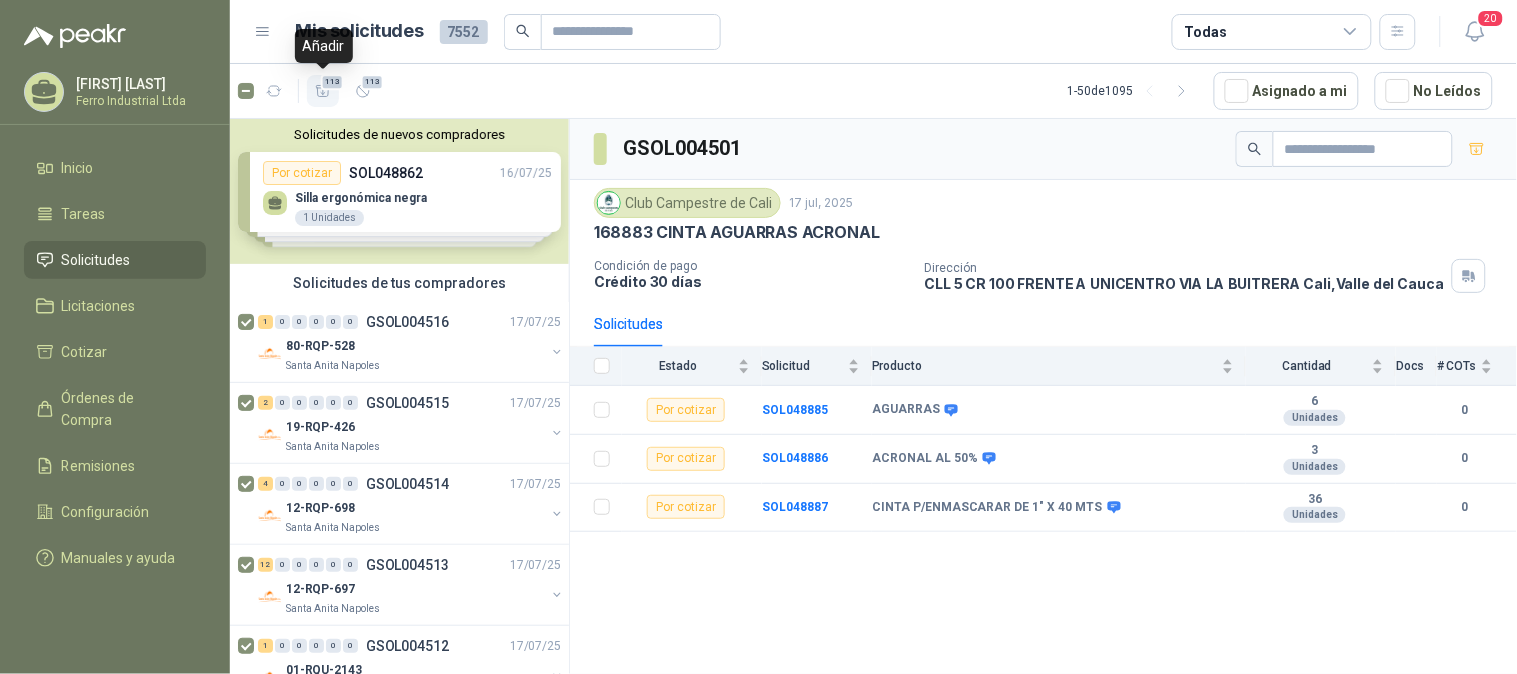 click on "113" at bounding box center [332, 82] 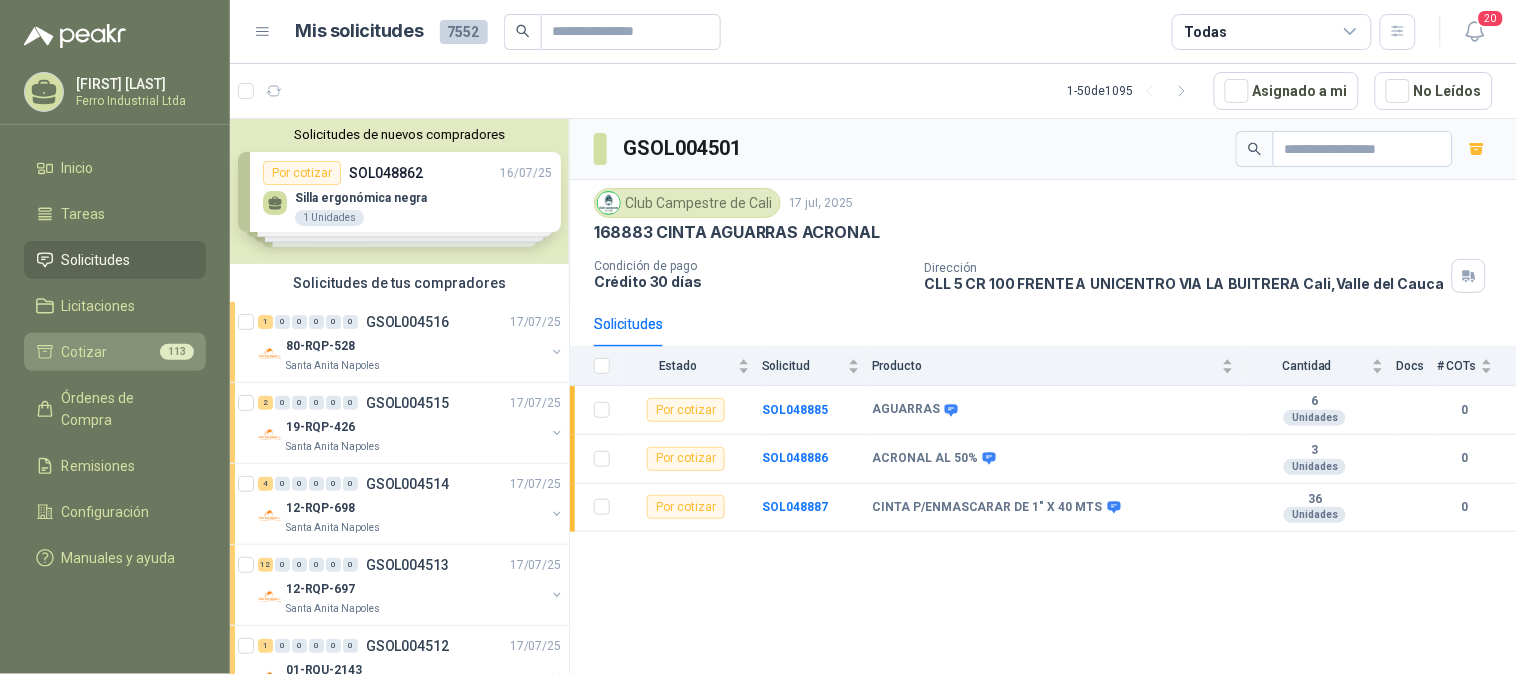 click on "Cotizar 113" at bounding box center [115, 352] 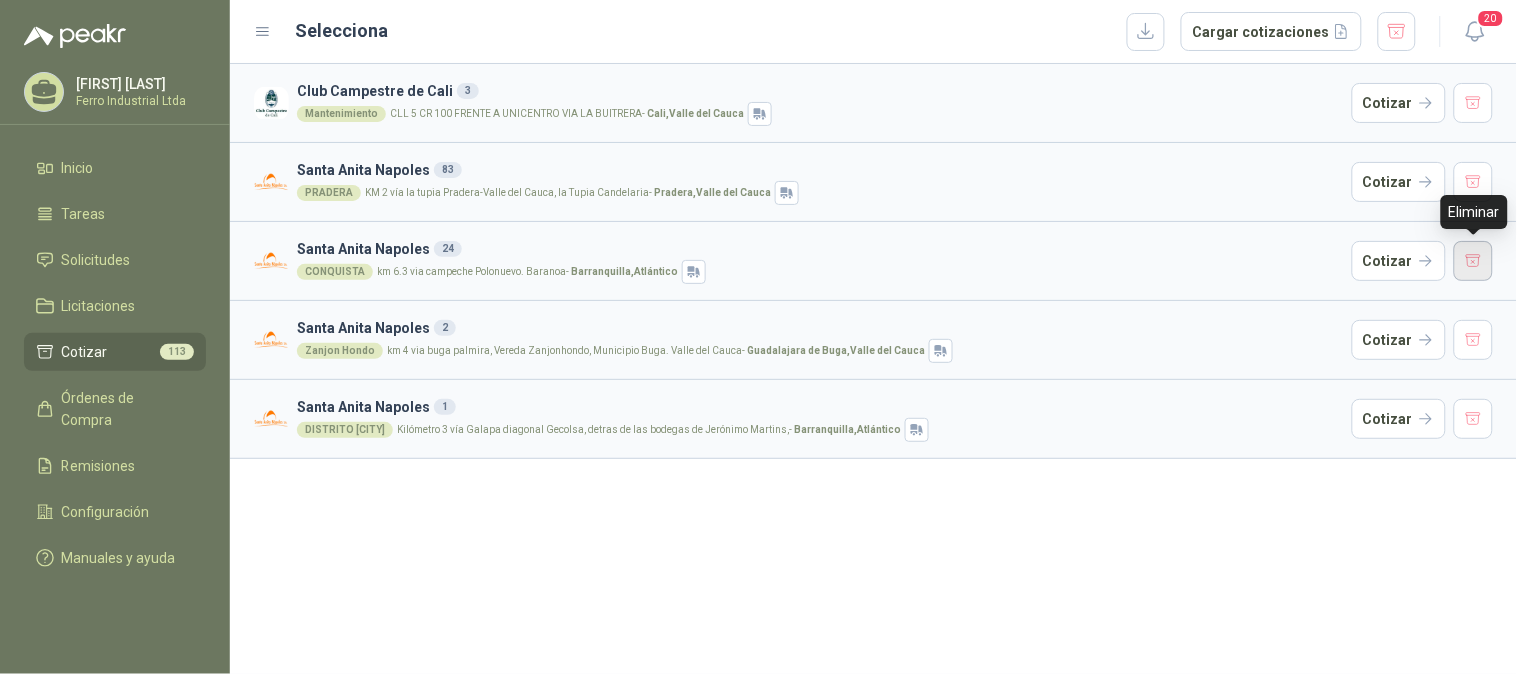 click at bounding box center [1474, 261] 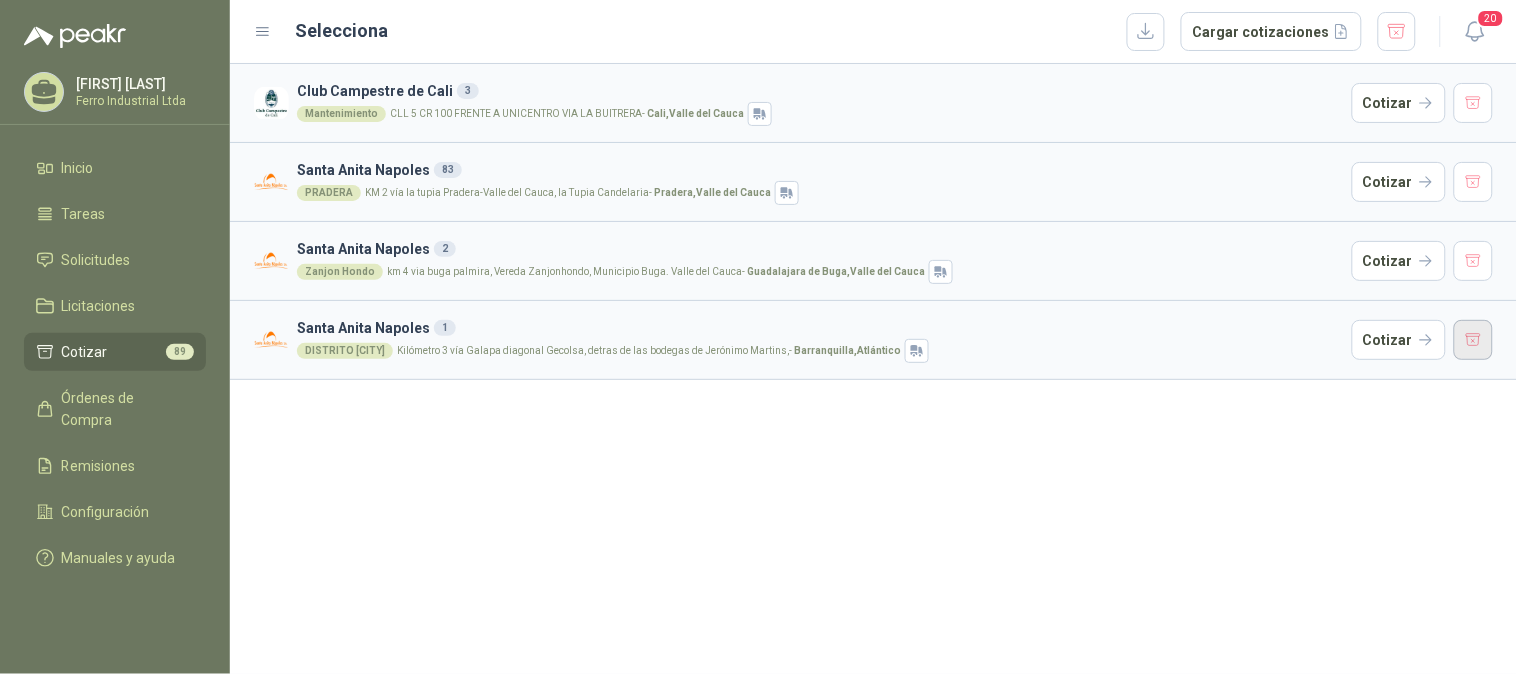 click at bounding box center (1474, 340) 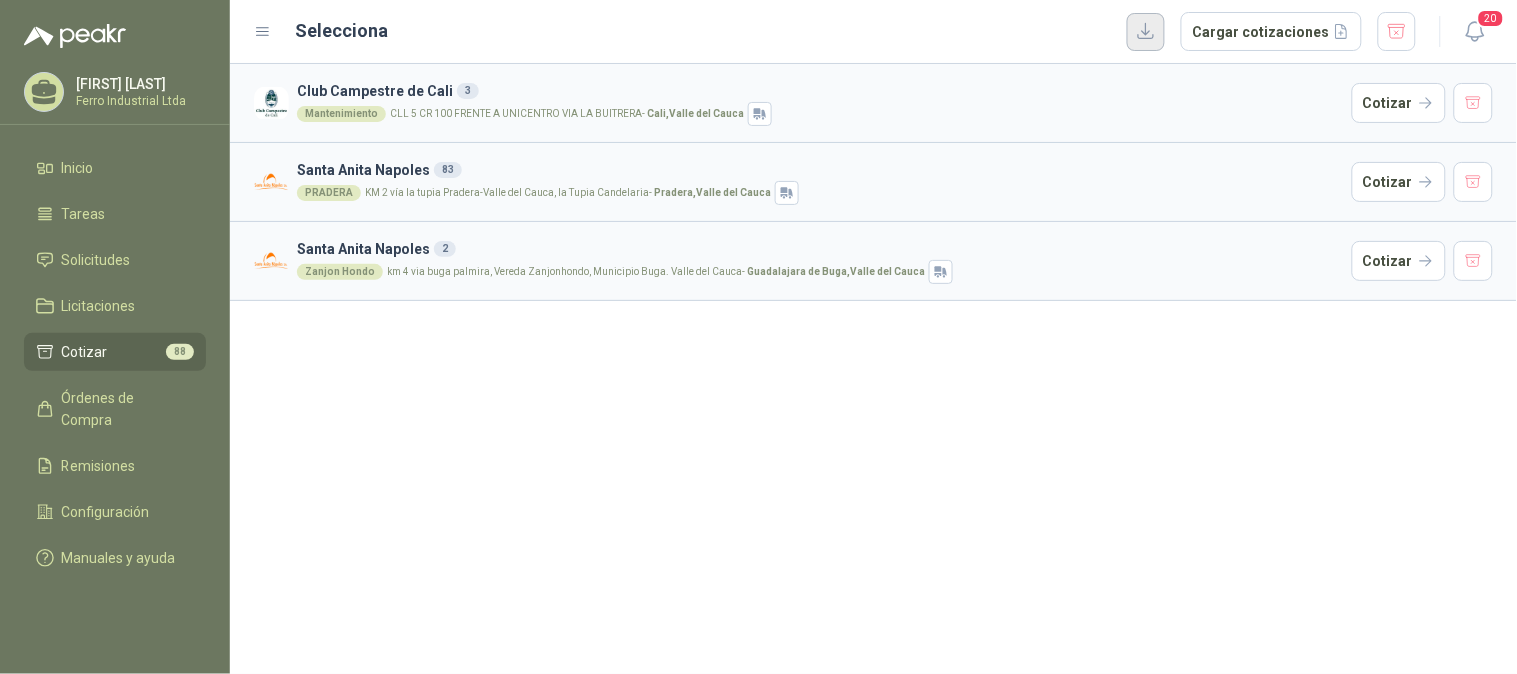 click at bounding box center (1146, 32) 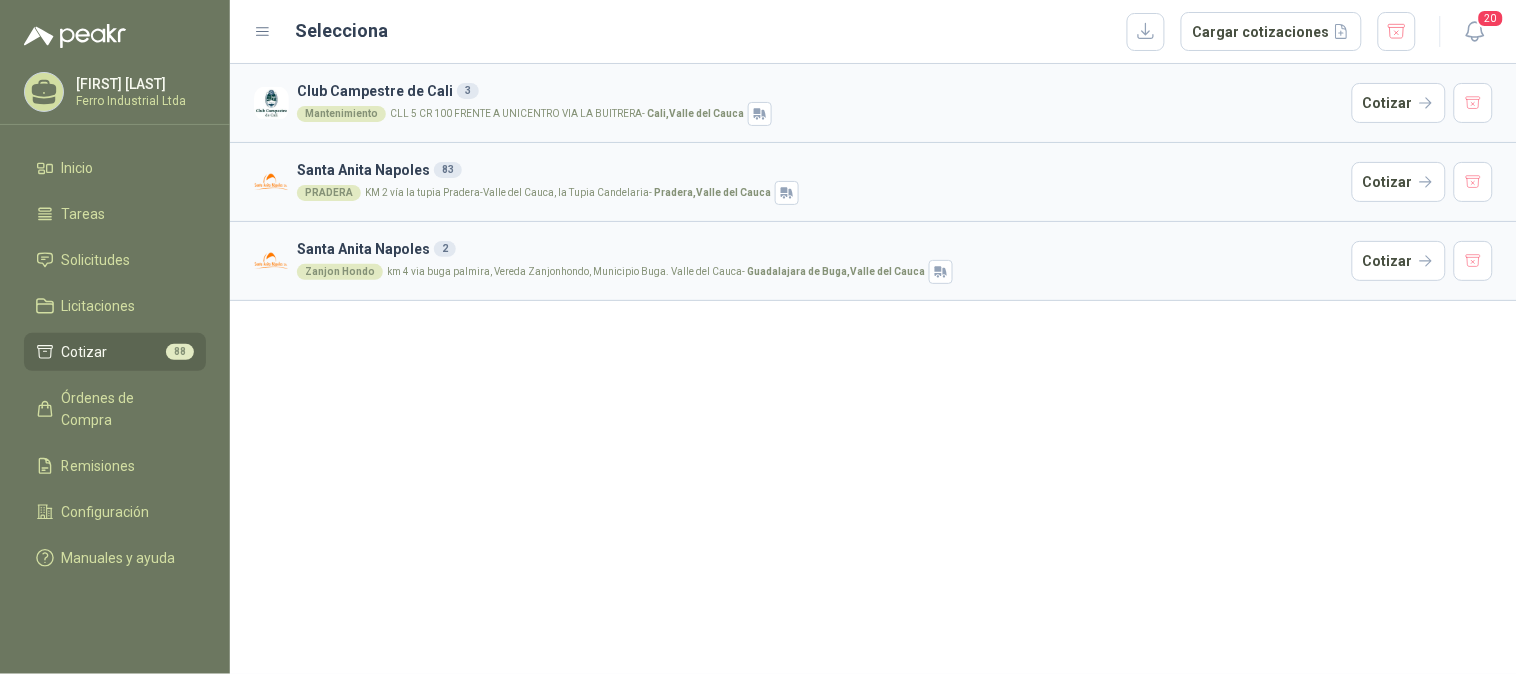 type 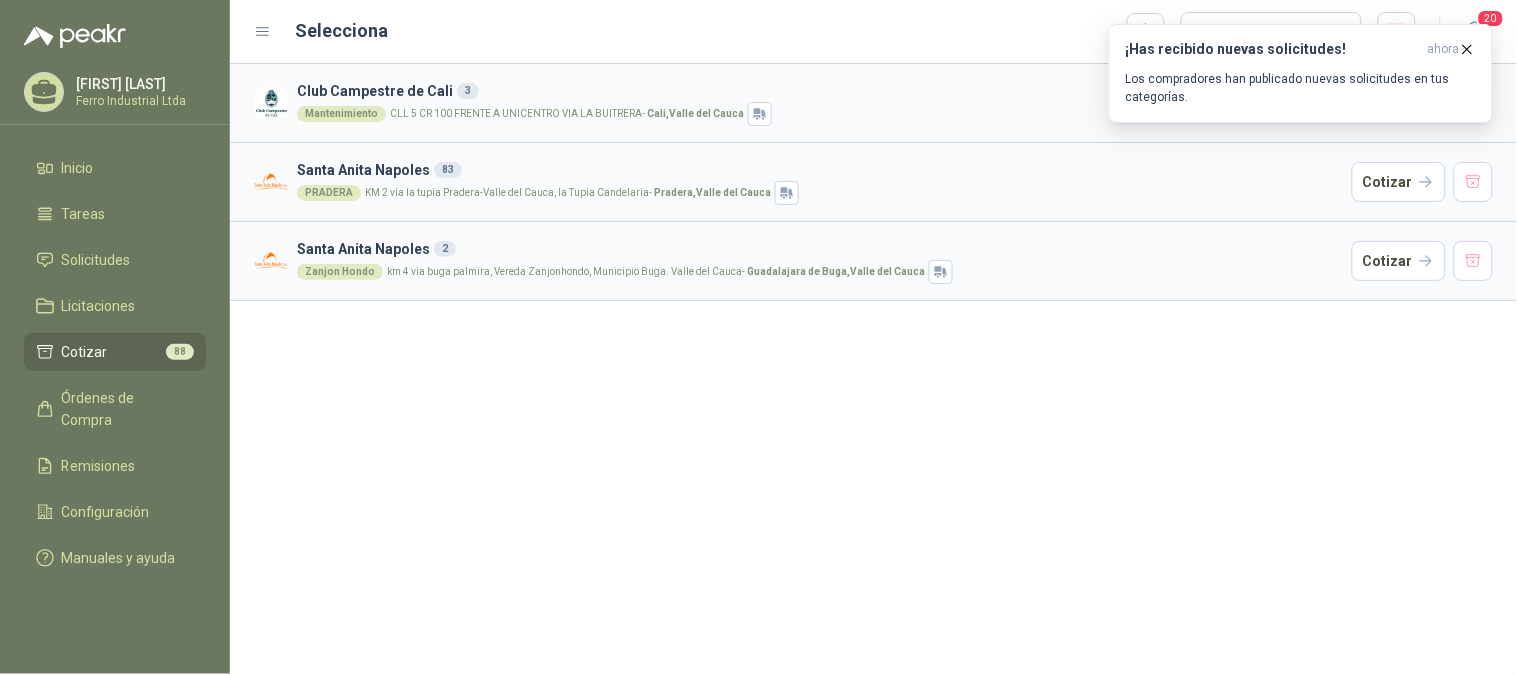 click on "Club Campestre de Cali [NUMBER] Mantenimiento CLL [NUMBER] CR [NUMBER] FRENTE A UNICENTRO VIA LA BUITRERA - [CITY], [STATE] Cotizar Santa Anita Napoles [NUMBER] PRADERA KM [NUMBER] vía la tupia Pradera-[STATE], la Tupia Candelaria - [CITY], [STATE] Cotizar Santa Anita Napoles [NUMBER] Zanjon Hondo km [NUMBER] via buga palmira, Vereda Zanjonhondo, Municipio Buga. [STATE] - [CITY], [STATE] Cotizar" at bounding box center (873, 369) 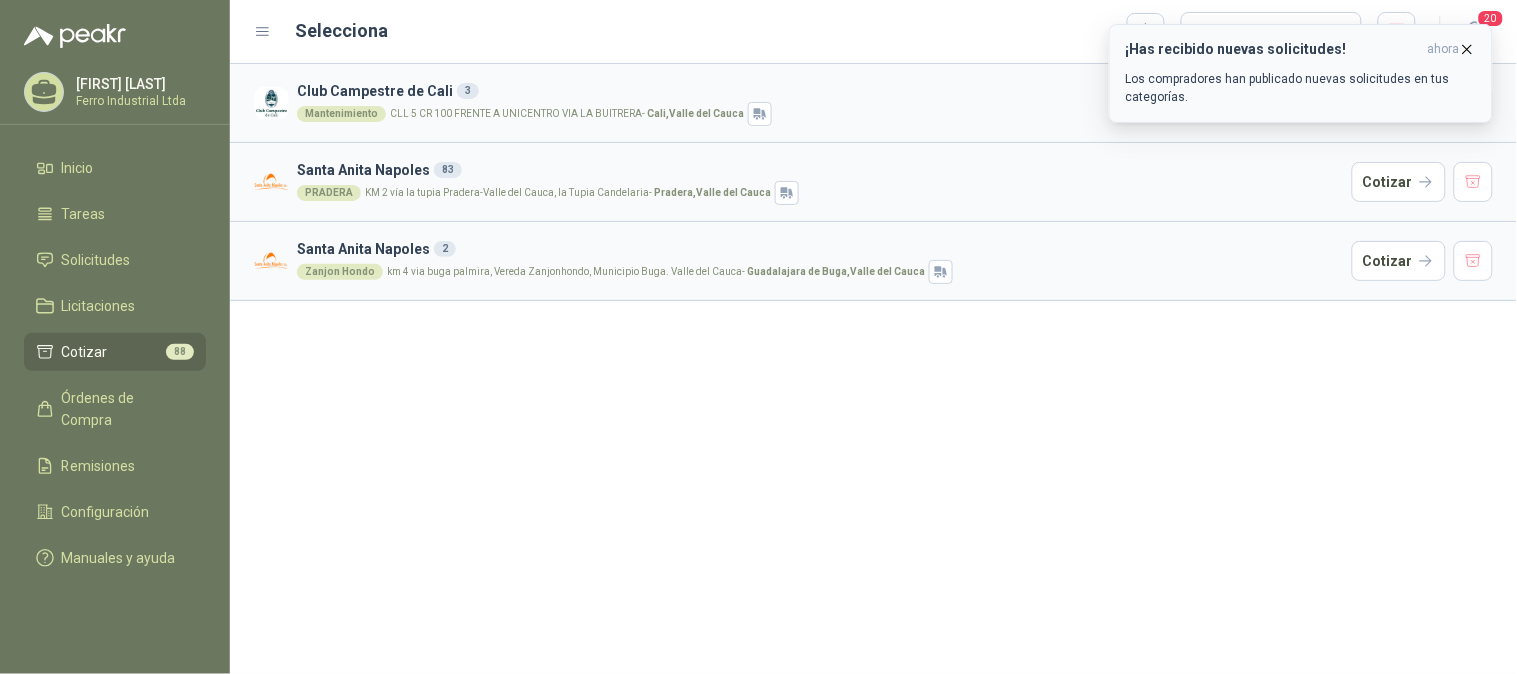 click 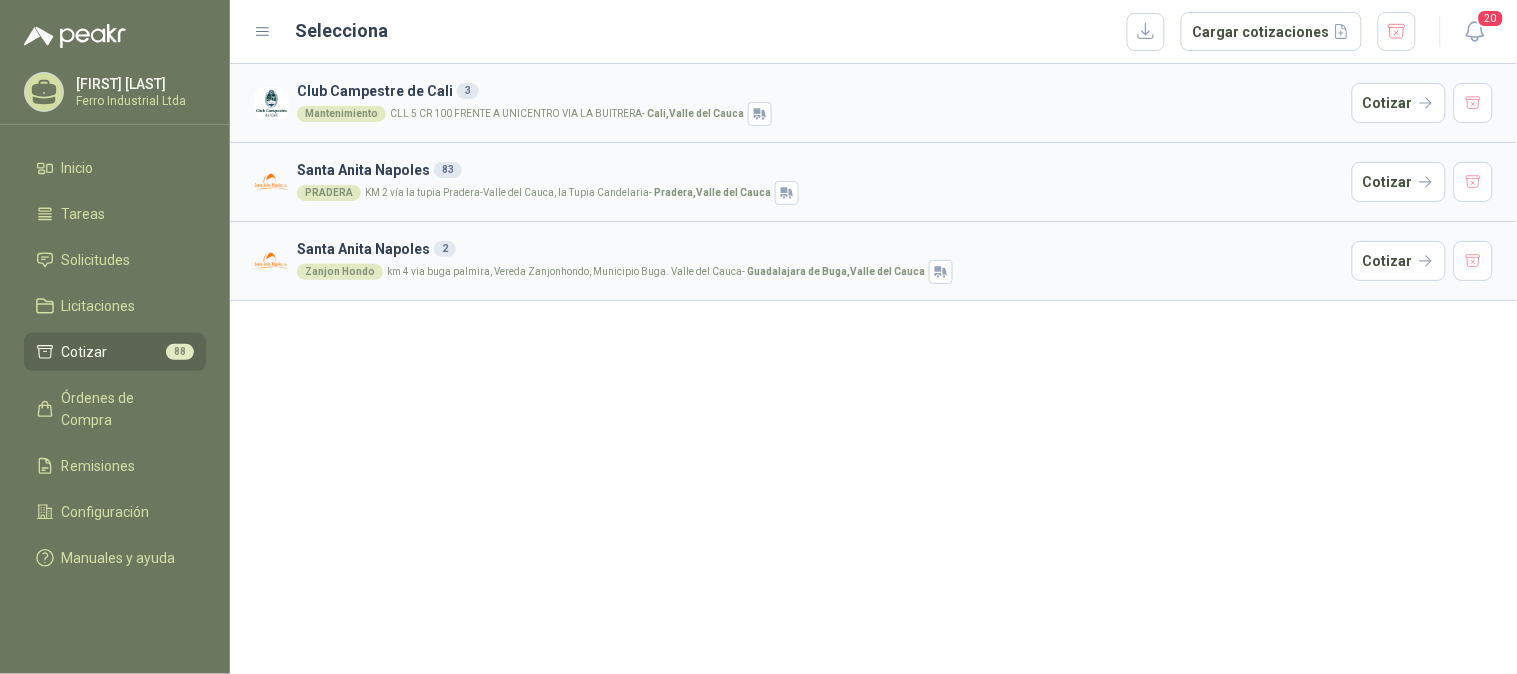 click on "Club Campestre de Cali [NUMBER] Mantenimiento CLL [NUMBER] CR [NUMBER] FRENTE A UNICENTRO VIA LA BUITRERA - [CITY], [STATE] Cotizar Santa Anita Napoles [NUMBER] PRADERA KM [NUMBER] vía la tupia Pradera-[STATE], la Tupia Candelaria - [CITY], [STATE] Cotizar Santa Anita Napoles [NUMBER] Zanjon Hondo km [NUMBER] via buga palmira, Vereda Zanjonhondo, Municipio Buga. [STATE] - [CITY], [STATE] Cotizar" at bounding box center [873, 369] 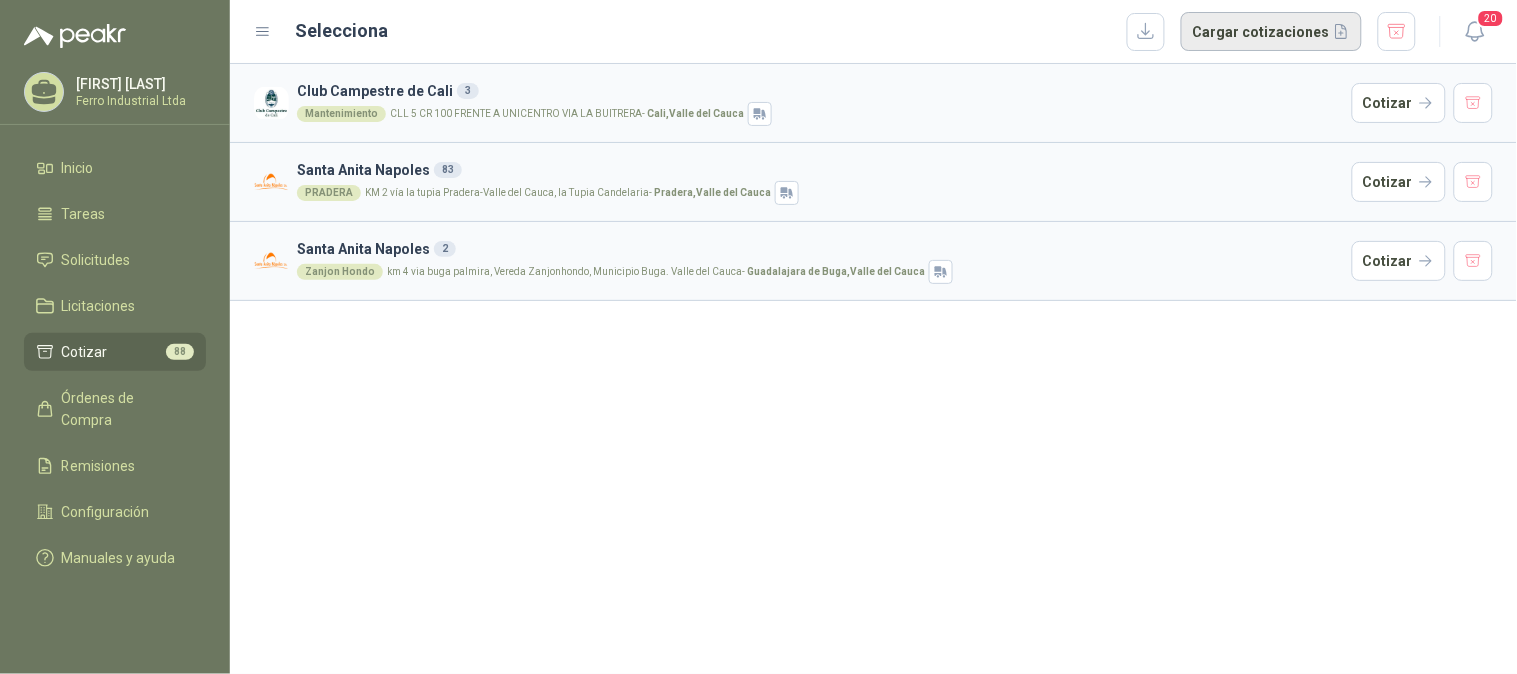 click on "Cargar cotizaciones" at bounding box center [1271, 32] 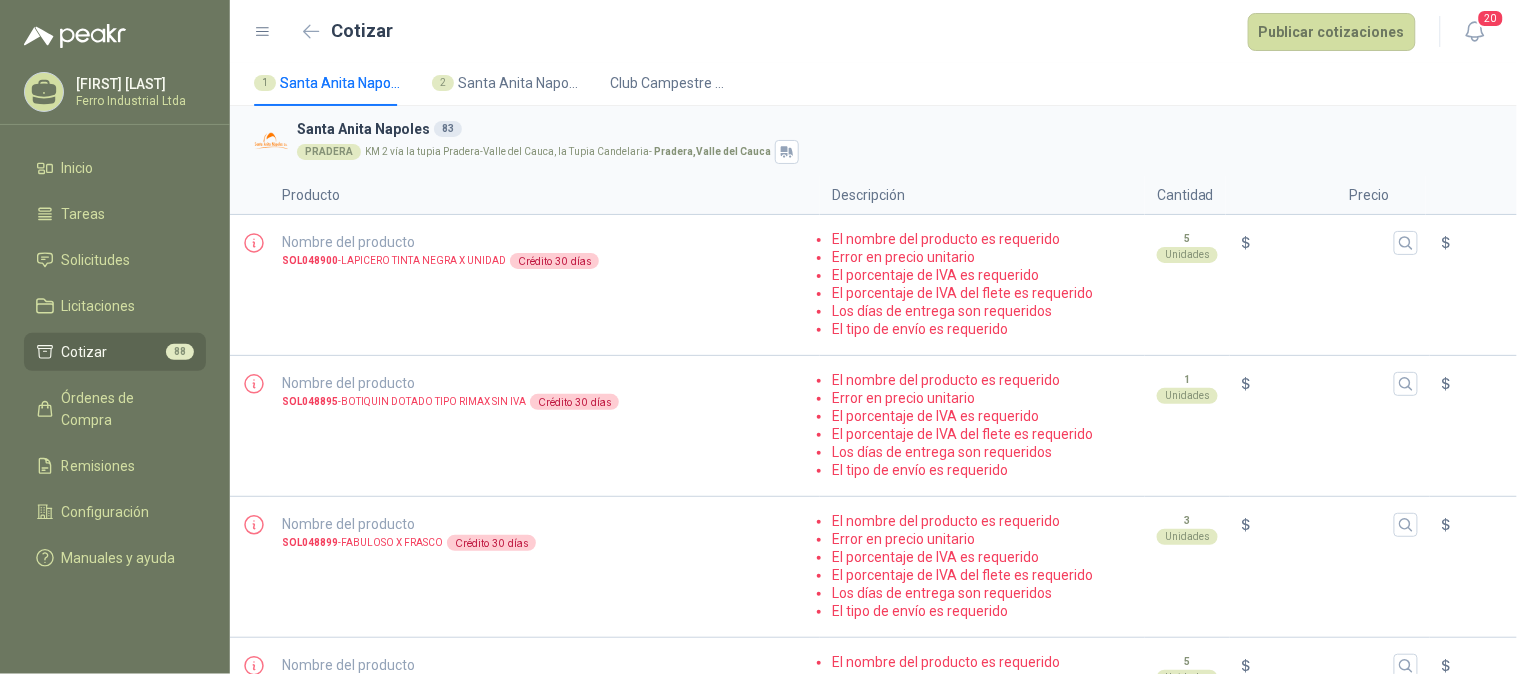 scroll, scrollTop: 0, scrollLeft: 0, axis: both 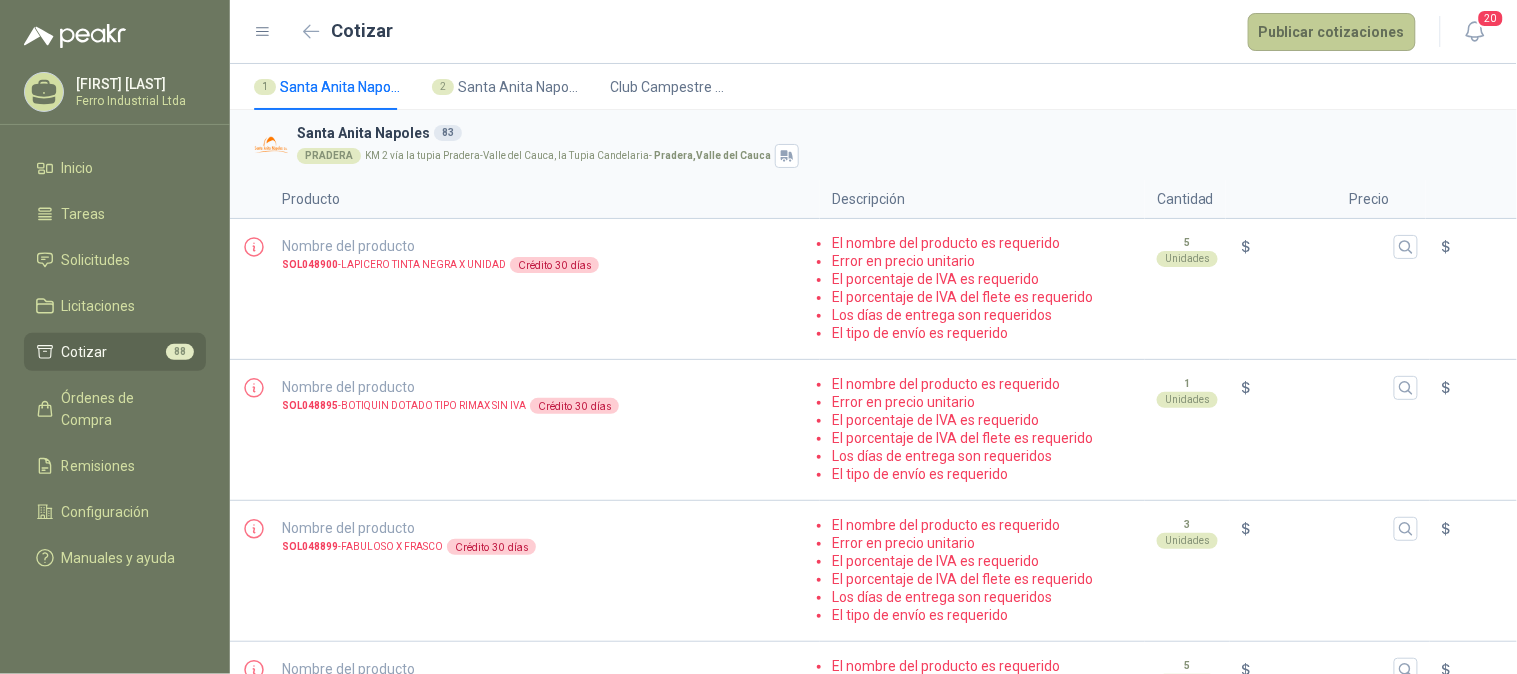 click on "Publicar cotizaciones" at bounding box center (1332, 32) 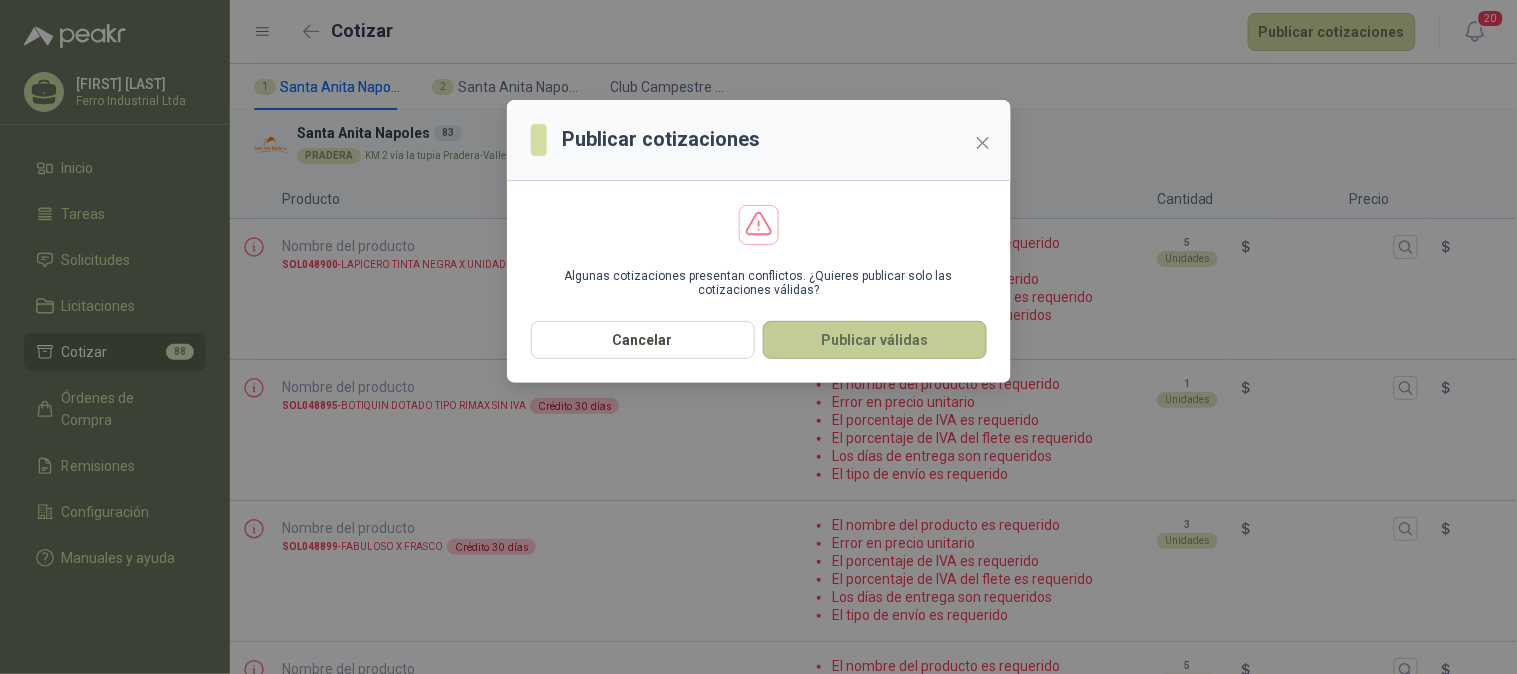click on "Publicar válidas" at bounding box center [875, 340] 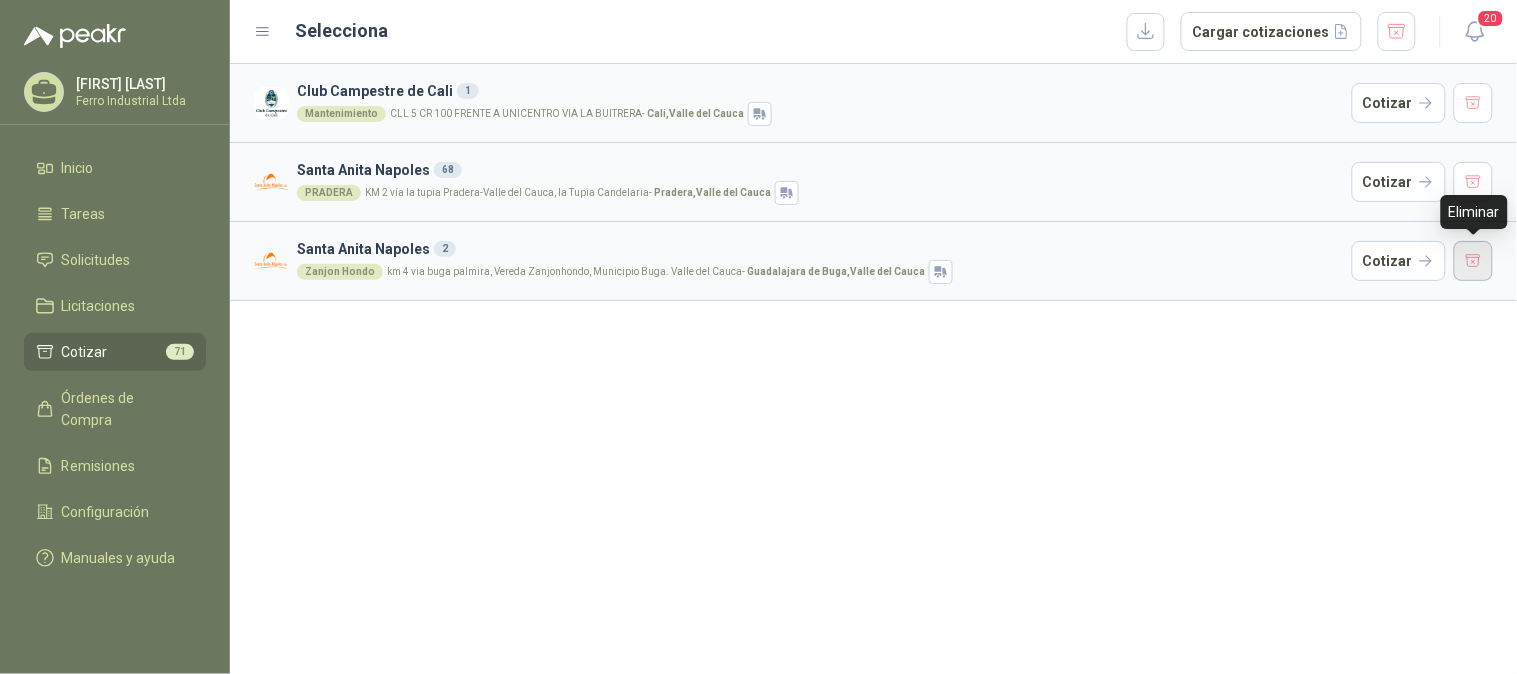 click at bounding box center (1474, 261) 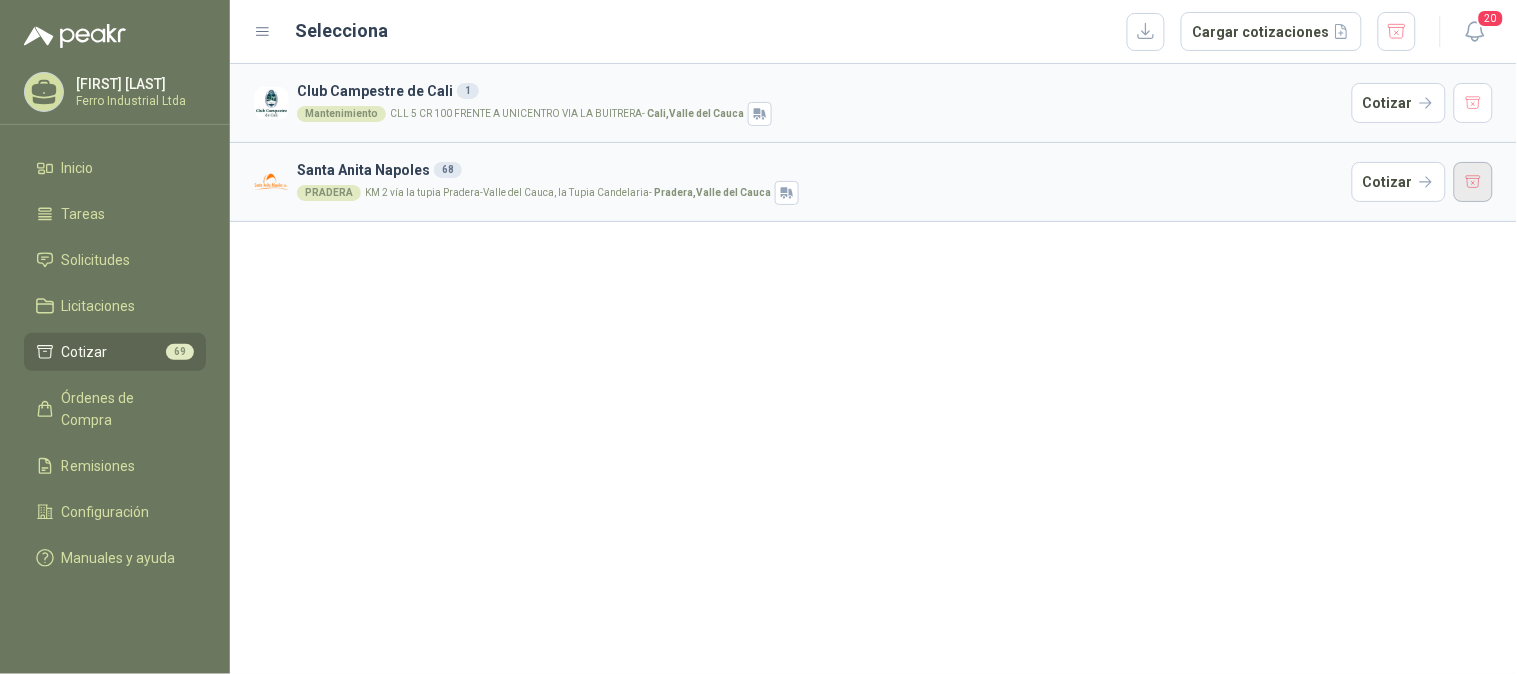 click at bounding box center (1474, 182) 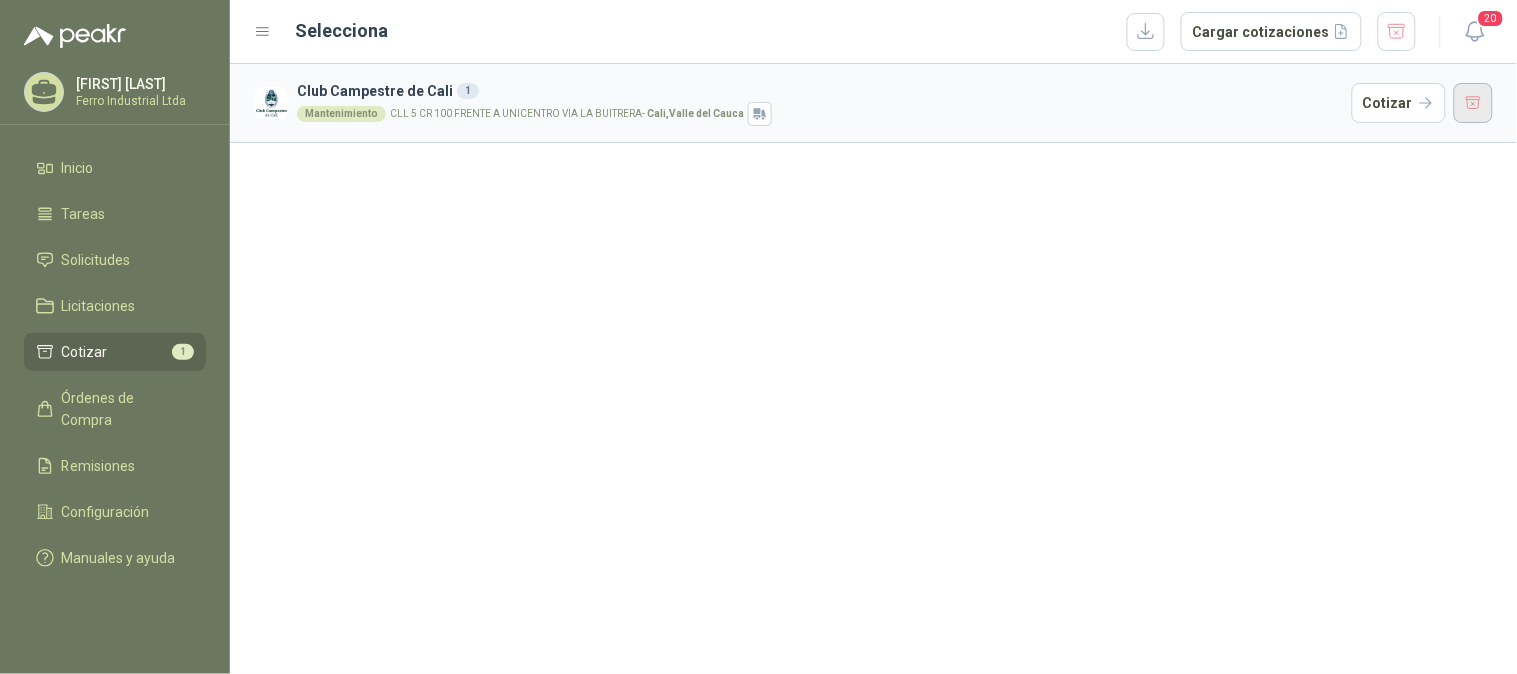 click at bounding box center [1474, 103] 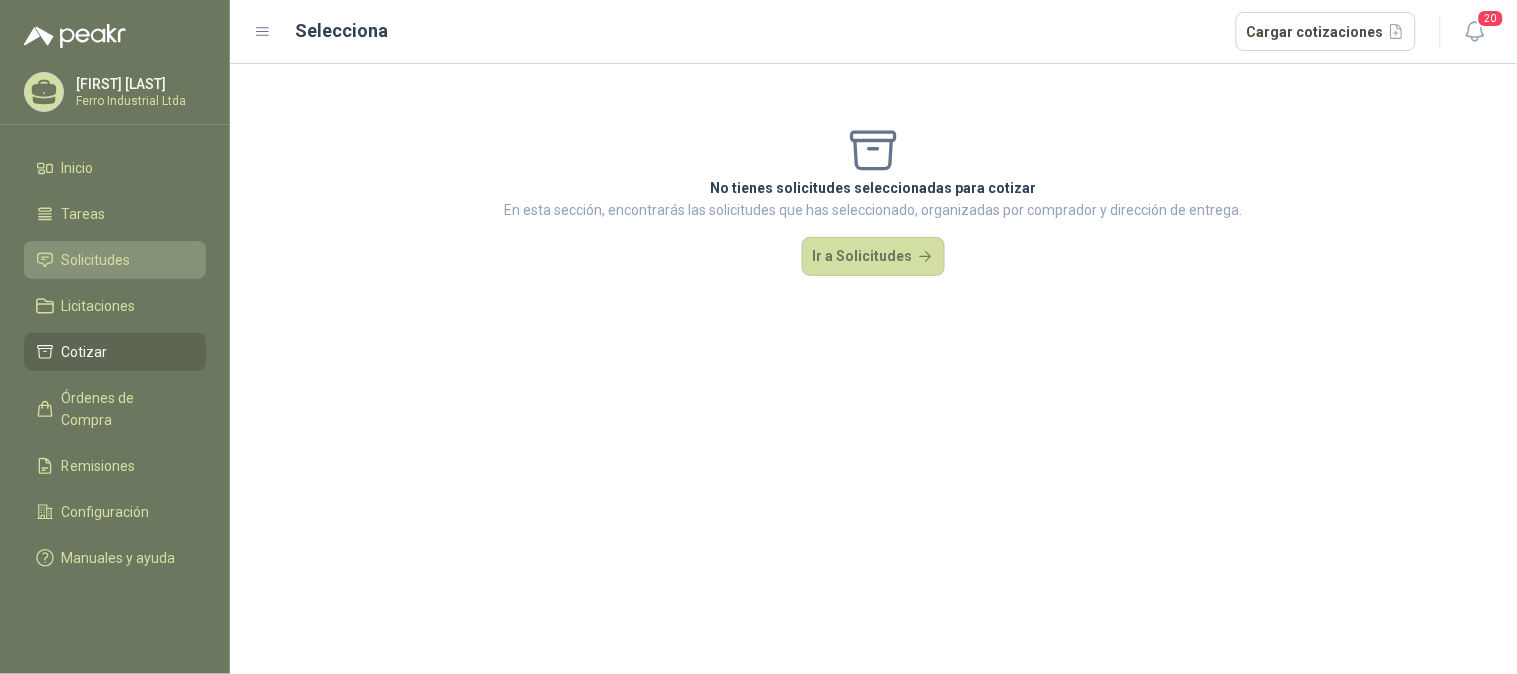 drag, startPoint x: 98, startPoint y: 261, endPoint x: 194, endPoint y: 276, distance: 97.16481 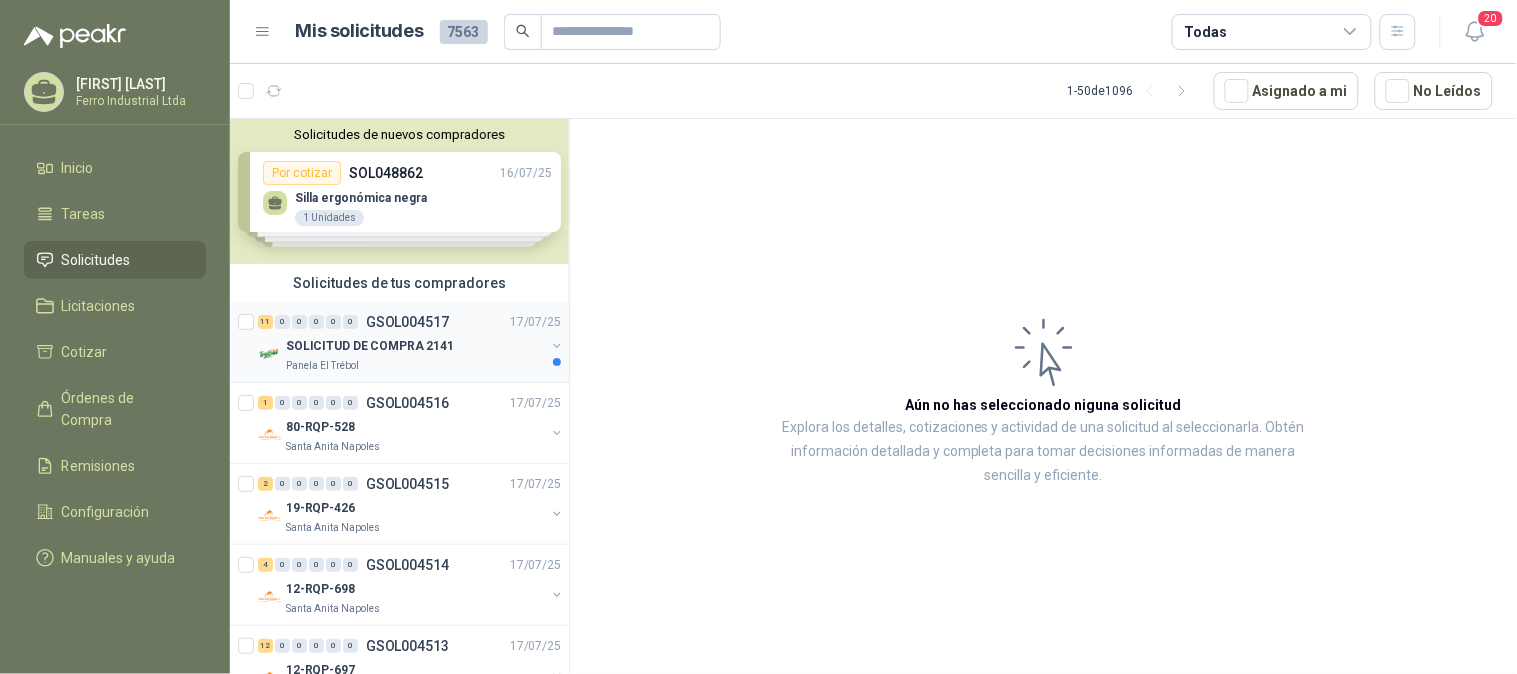 click on "SOLICITUD DE COMPRA 2141" at bounding box center (370, 346) 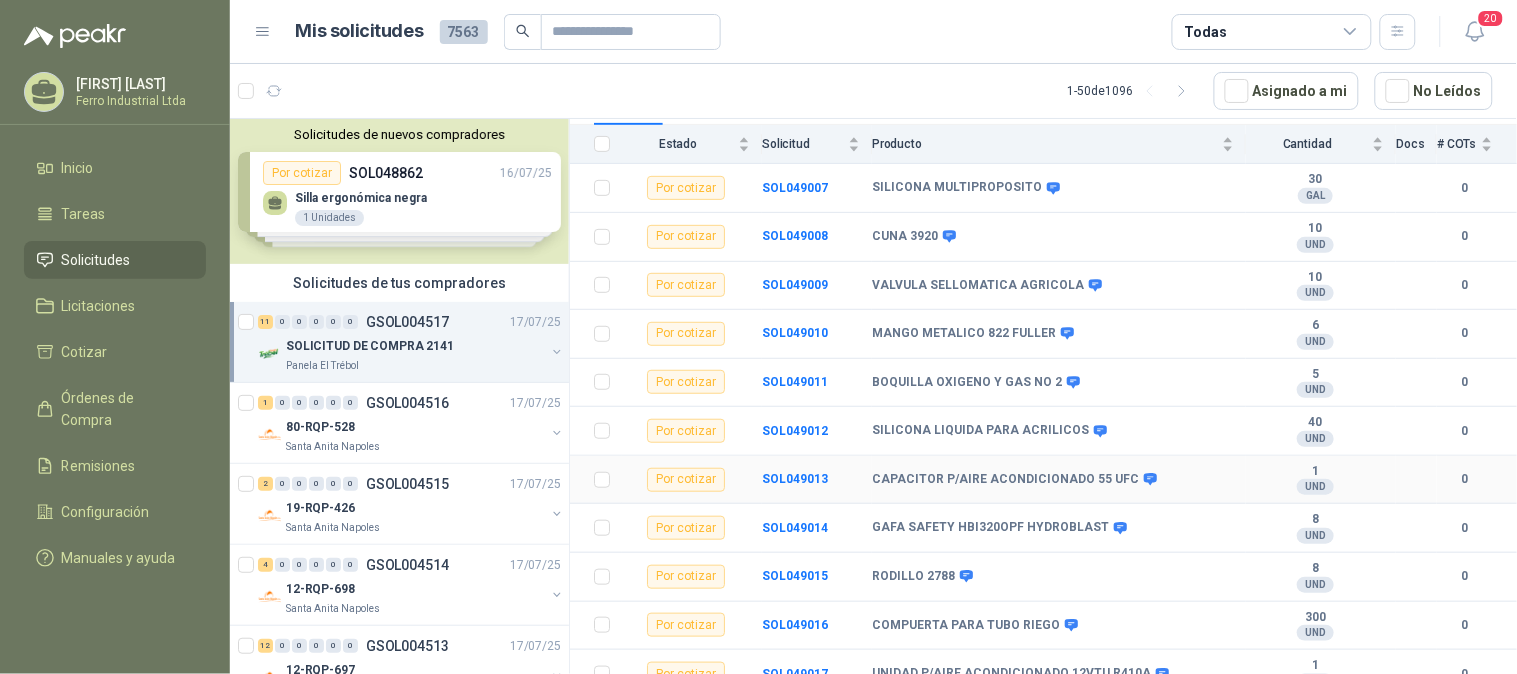 scroll, scrollTop: 244, scrollLeft: 0, axis: vertical 